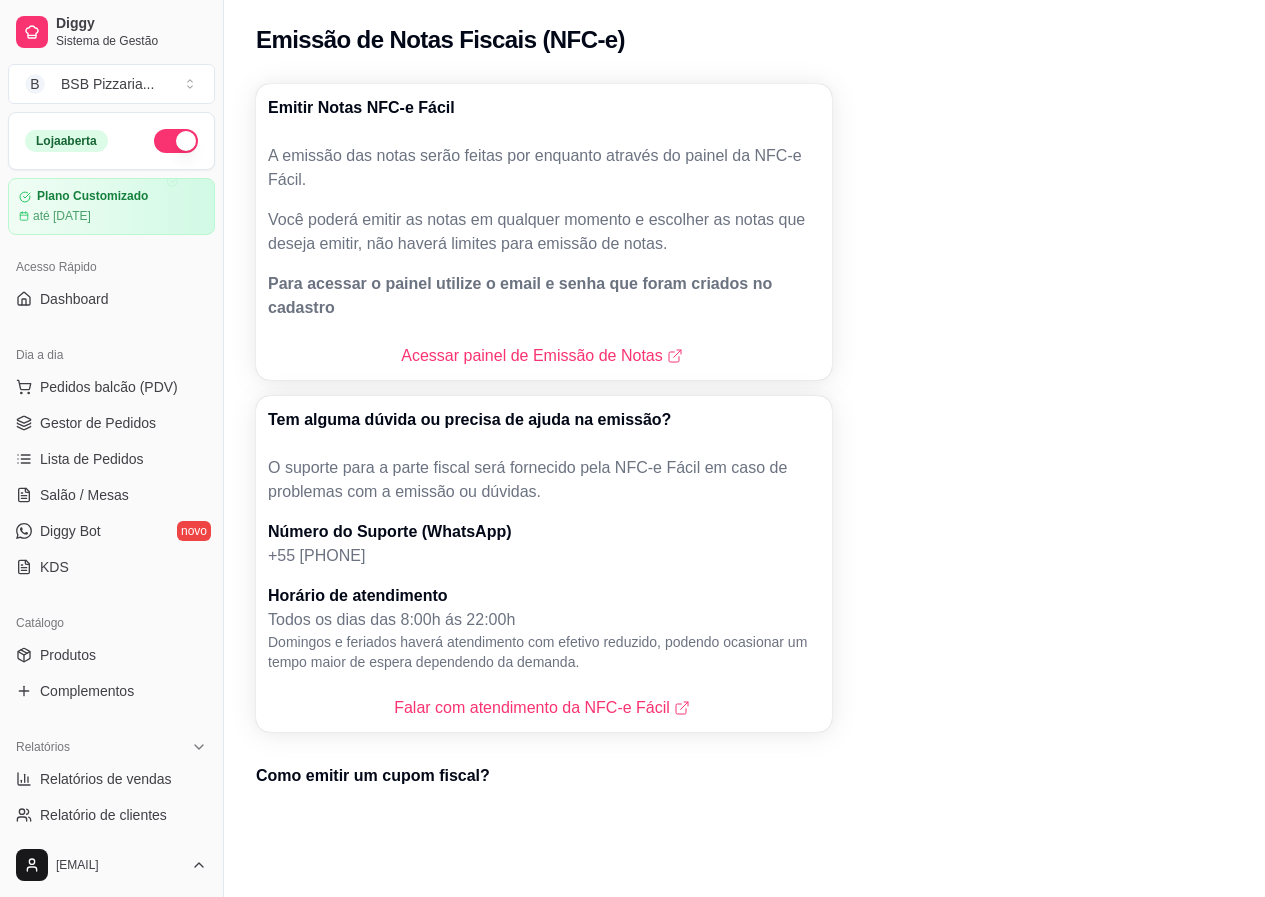 scroll, scrollTop: 0, scrollLeft: 0, axis: both 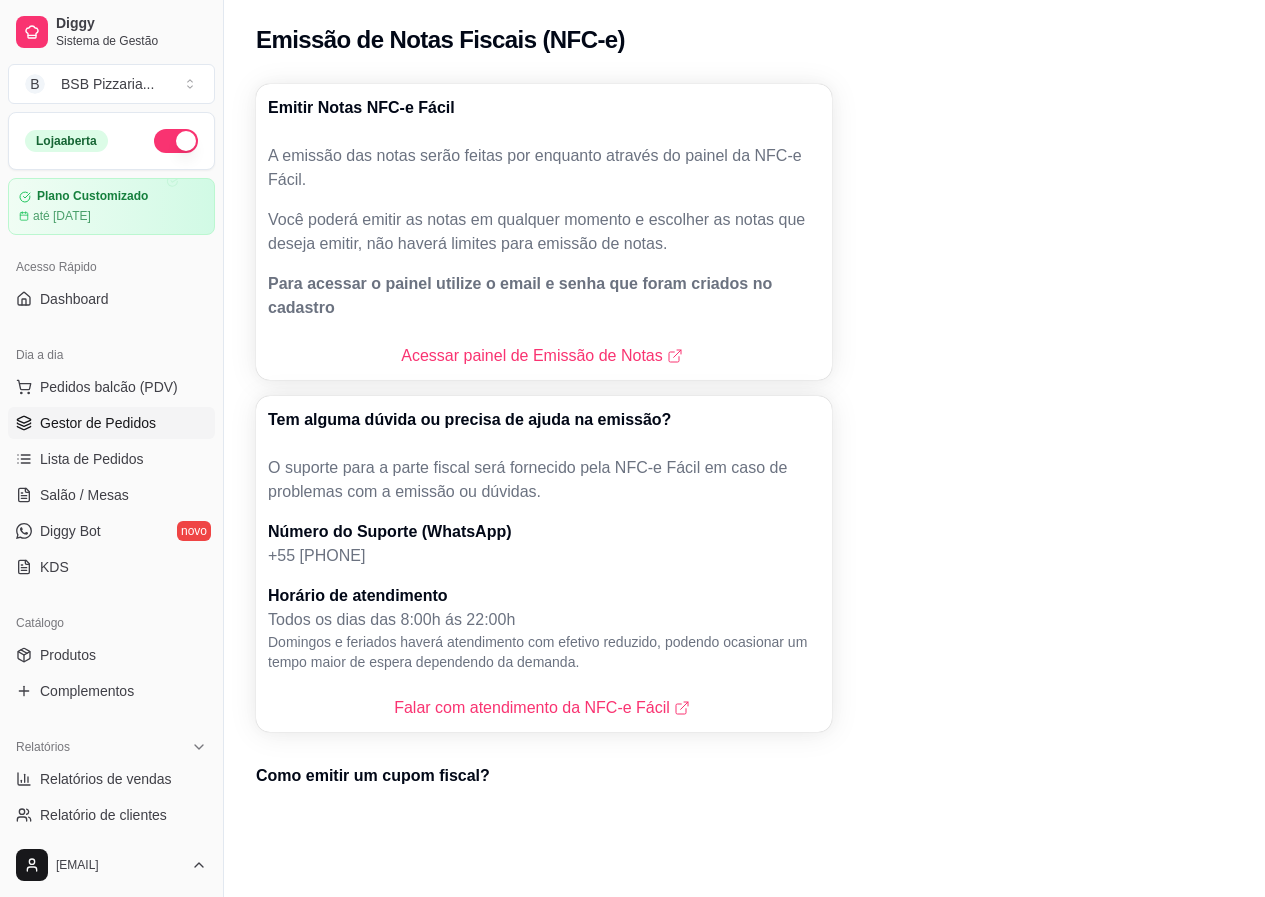 click on "Gestor de Pedidos" at bounding box center (98, 423) 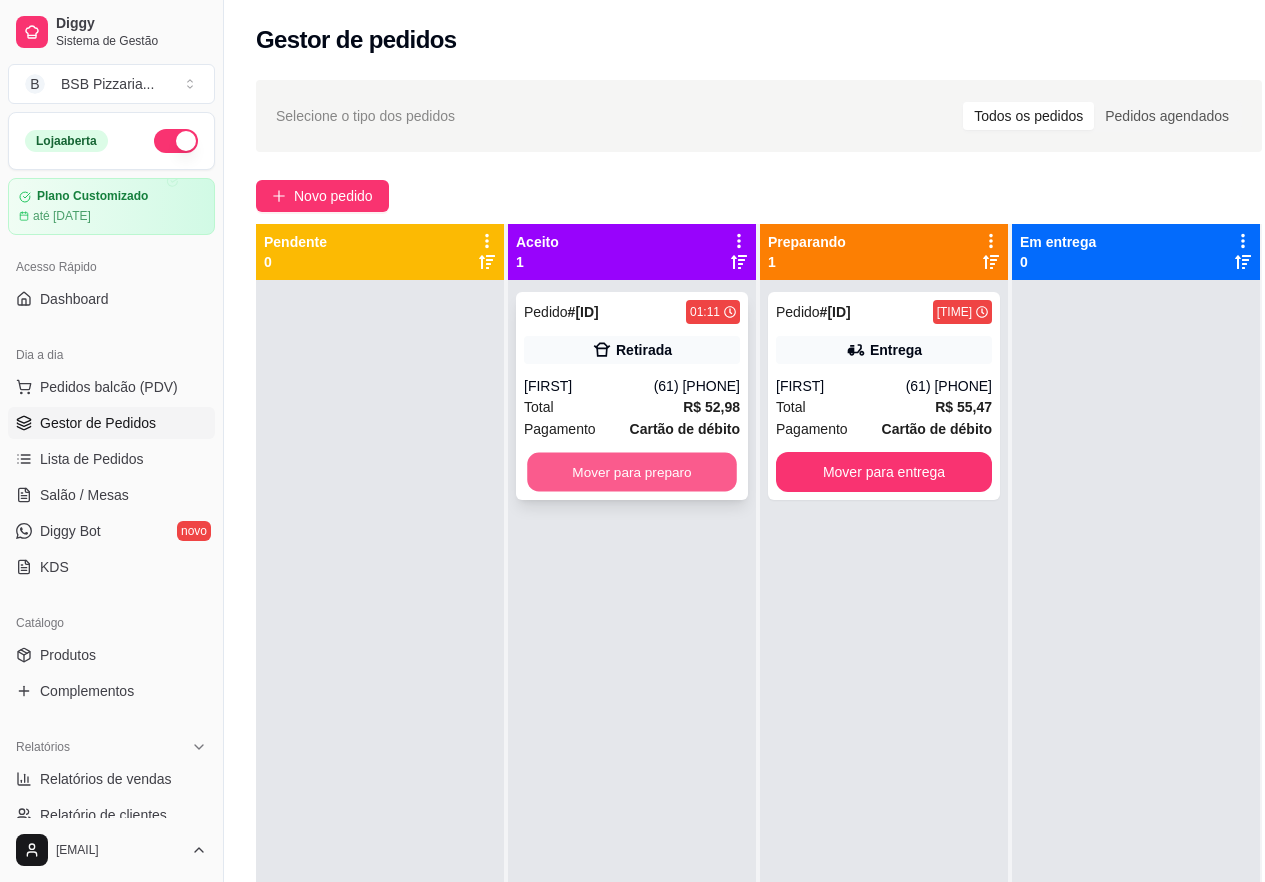 click on "Mover para preparo" at bounding box center (632, 472) 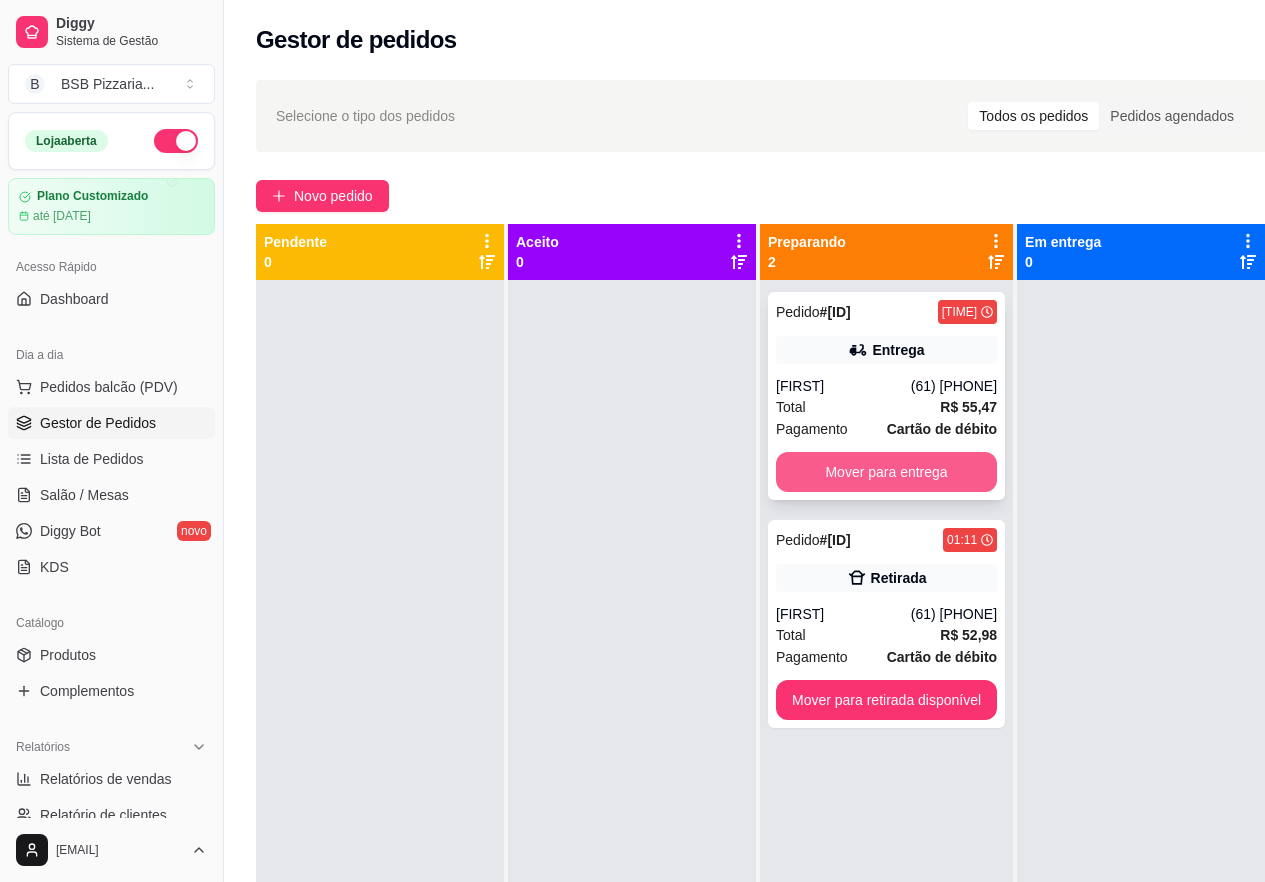 click on "Mover para entrega" at bounding box center [886, 472] 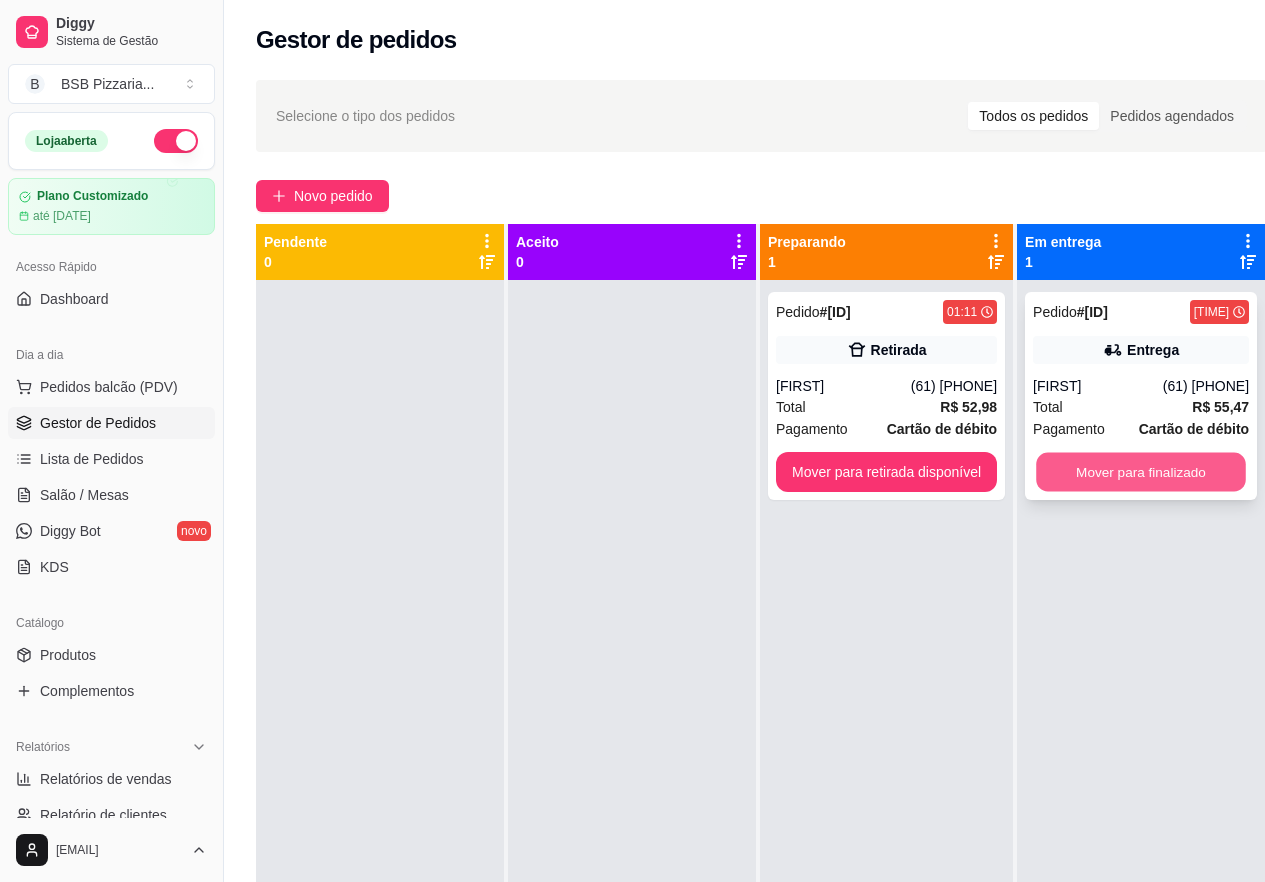click on "Mover para finalizado" at bounding box center (1141, 472) 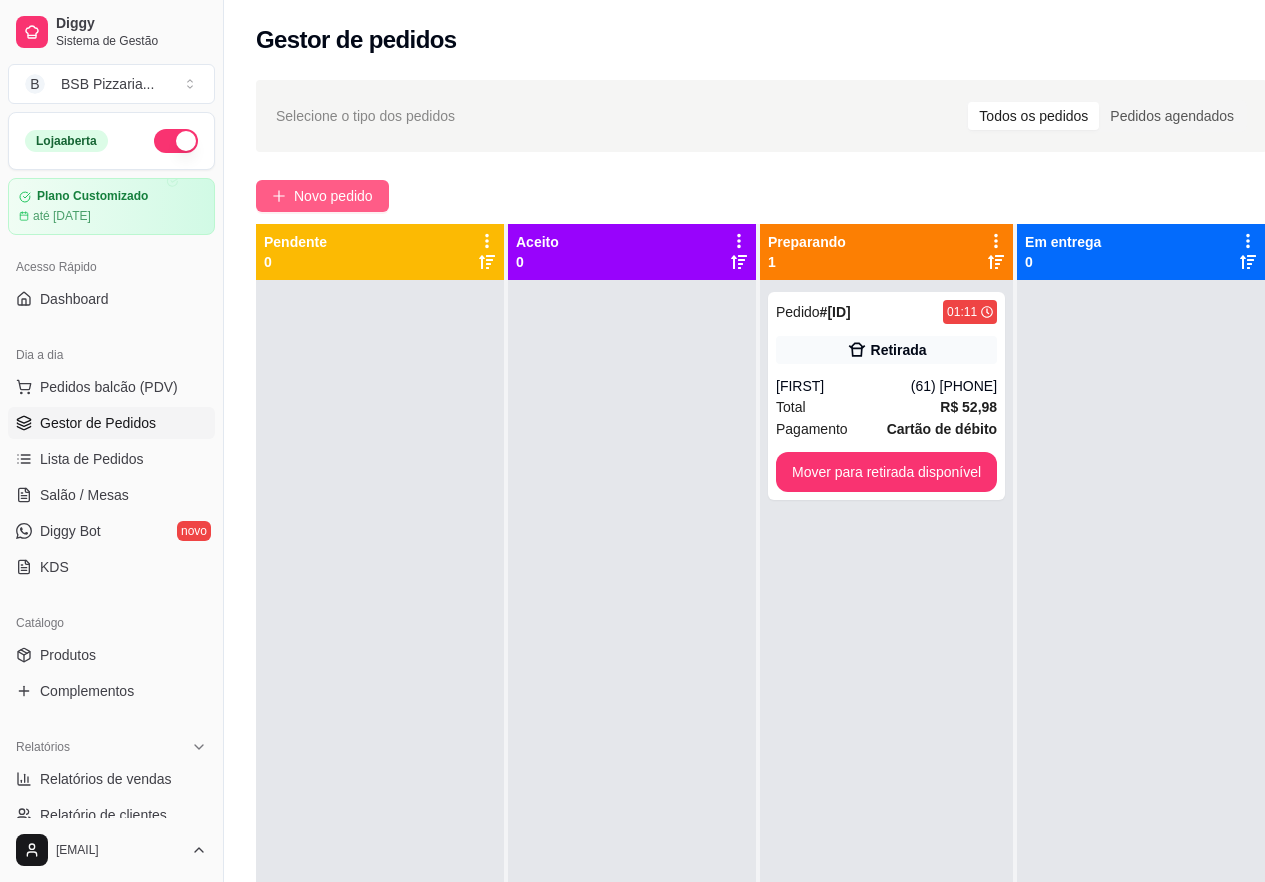 click on "Novo pedido" at bounding box center (333, 196) 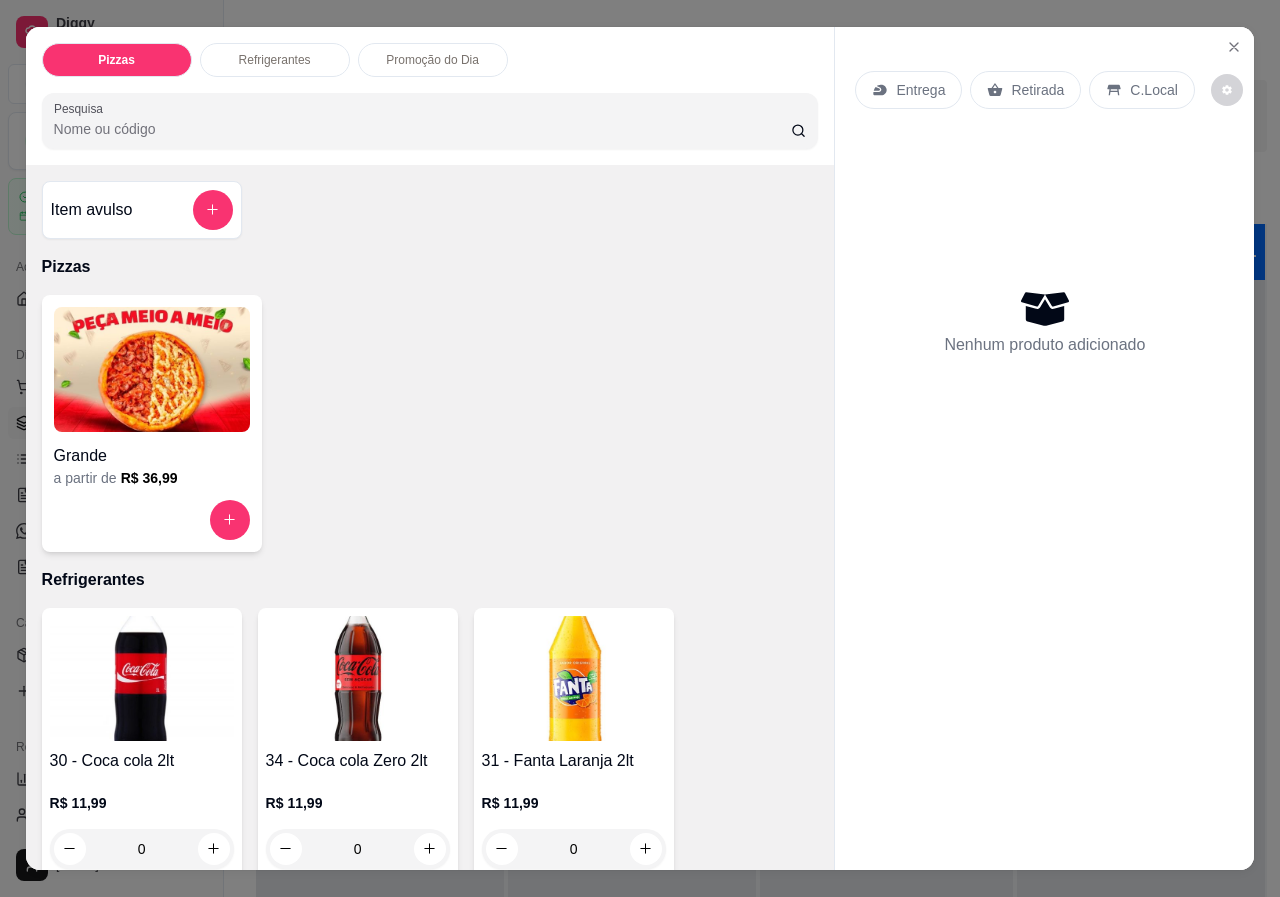 click at bounding box center [152, 369] 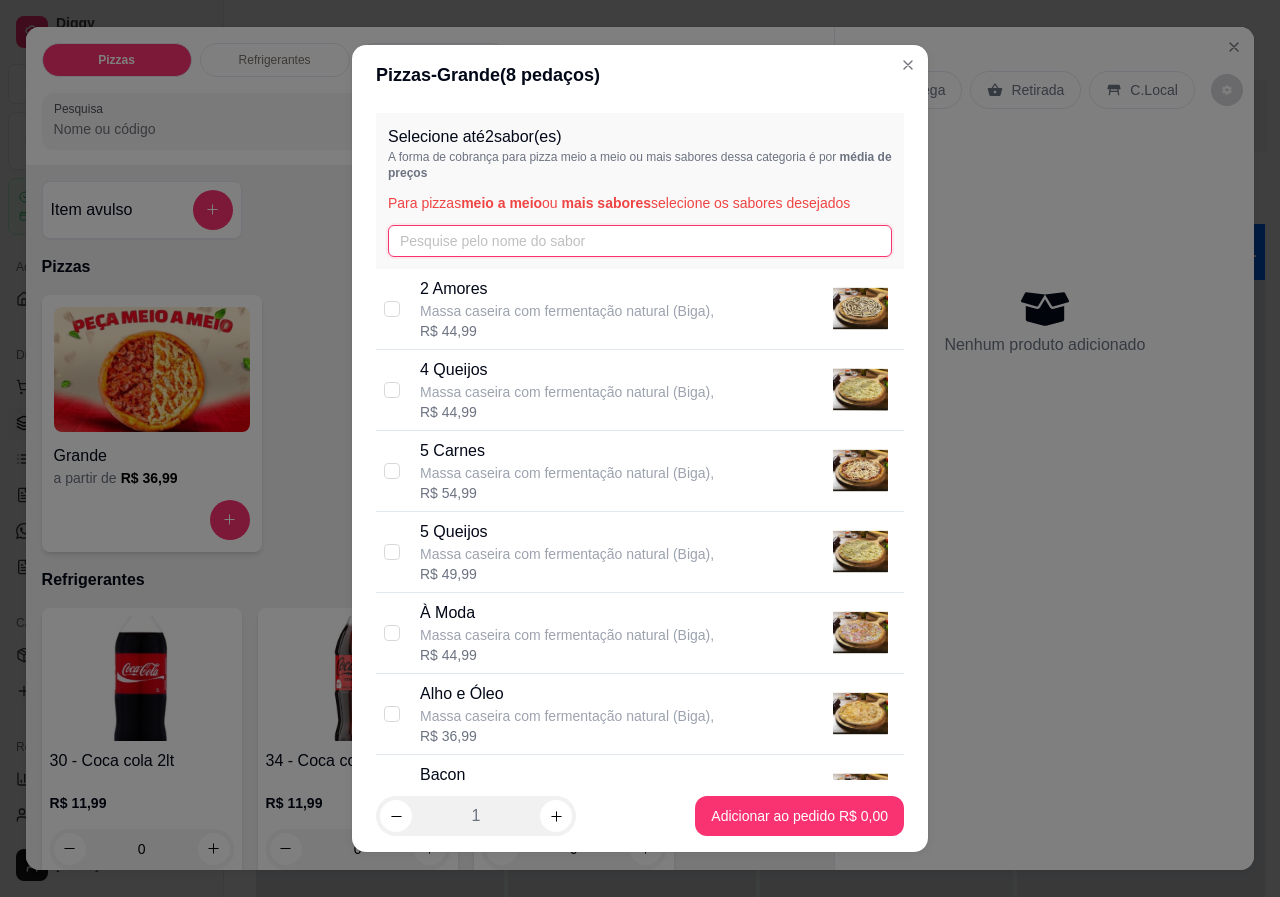 click at bounding box center [640, 241] 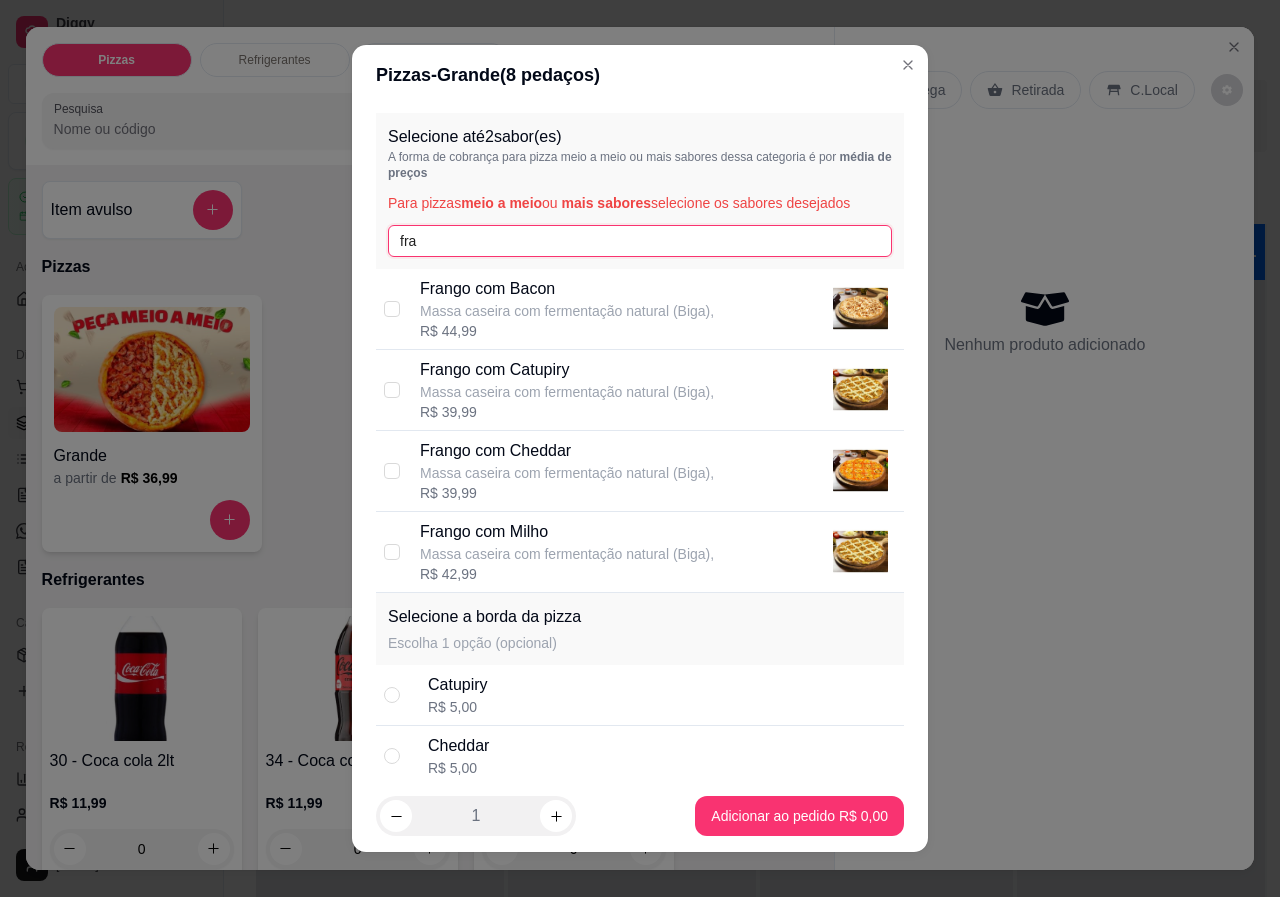 type on "fra" 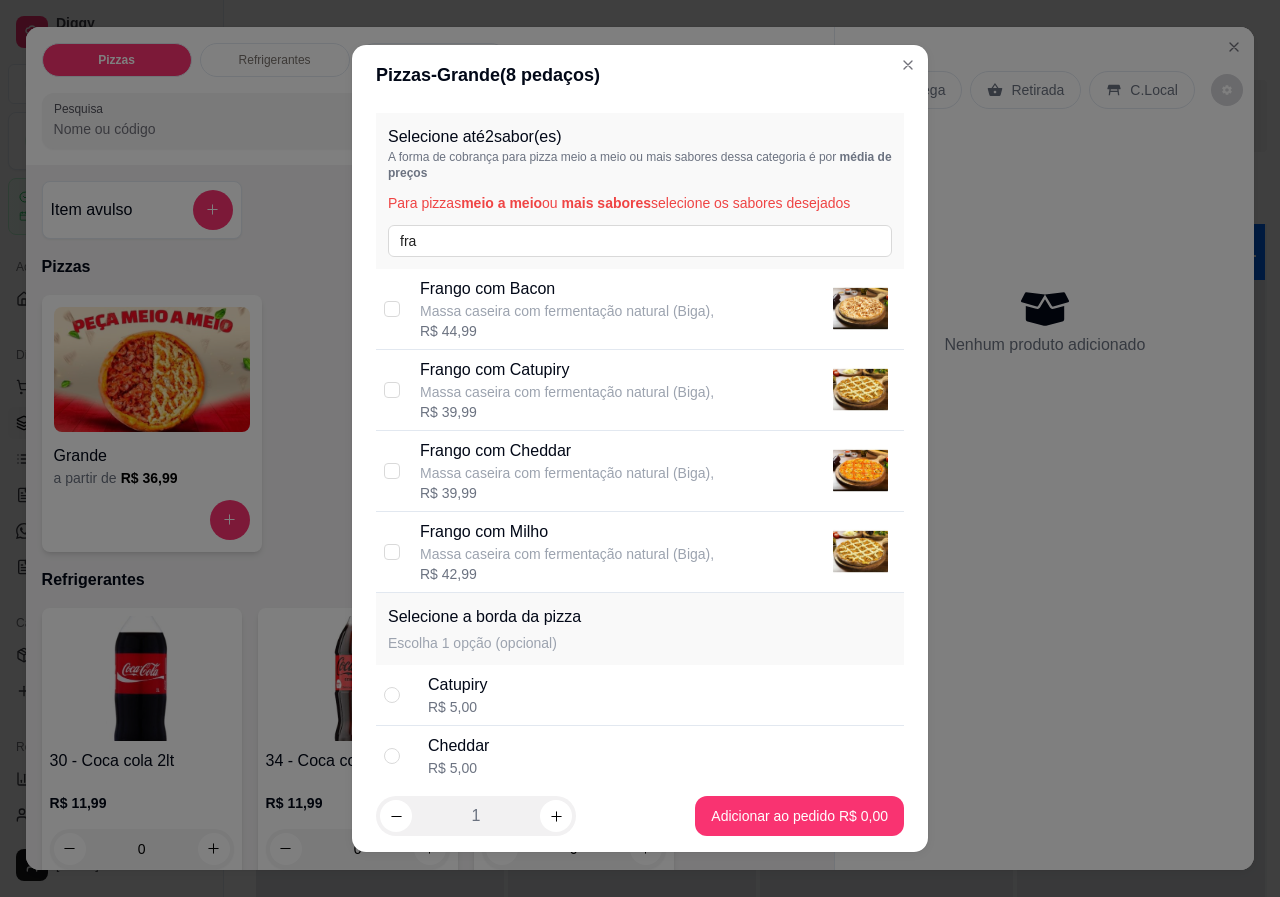 click on "Frango com Catupiry Massa caseira com fermentação natural (Biga), R$ 39,99" at bounding box center (640, 390) 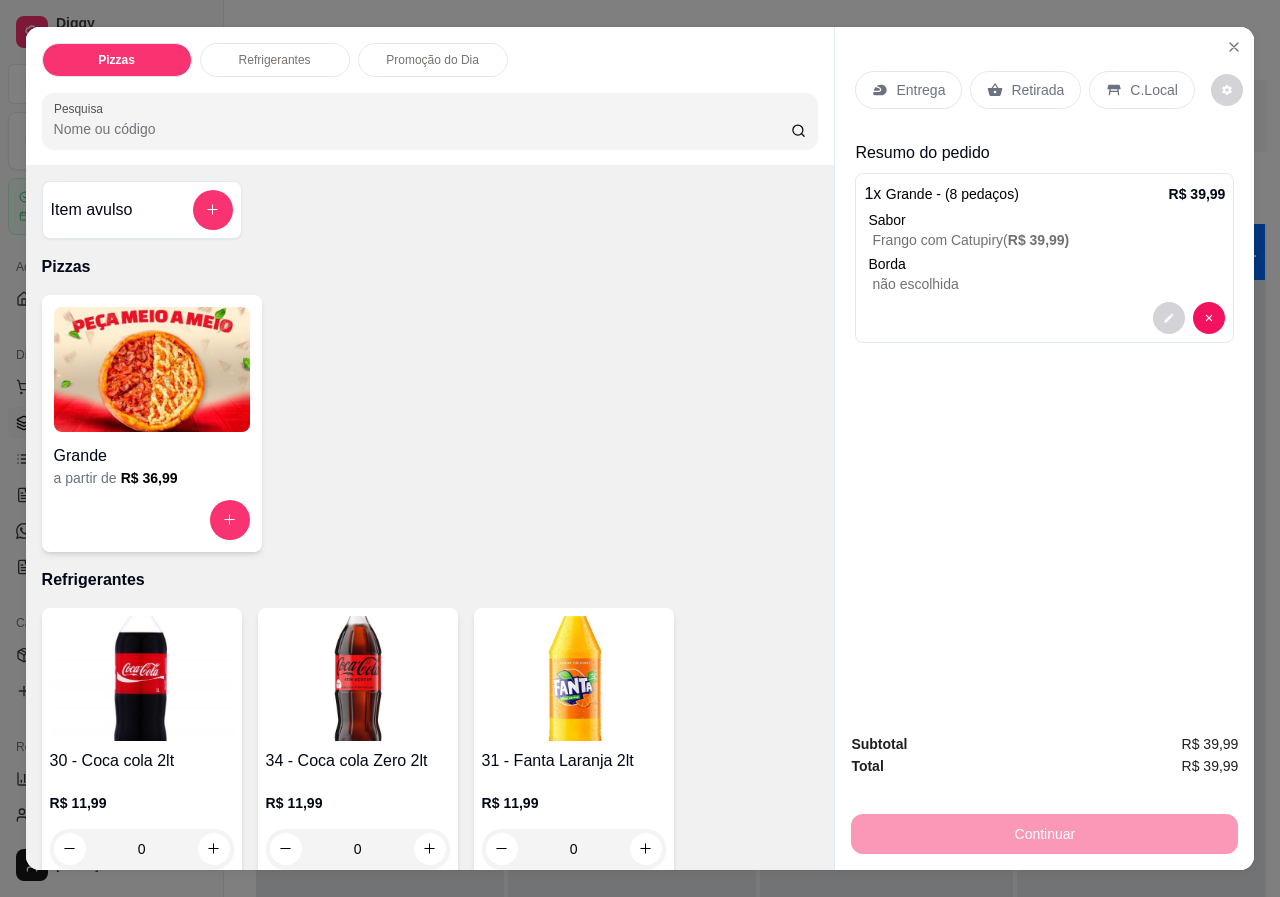 click at bounding box center [152, 369] 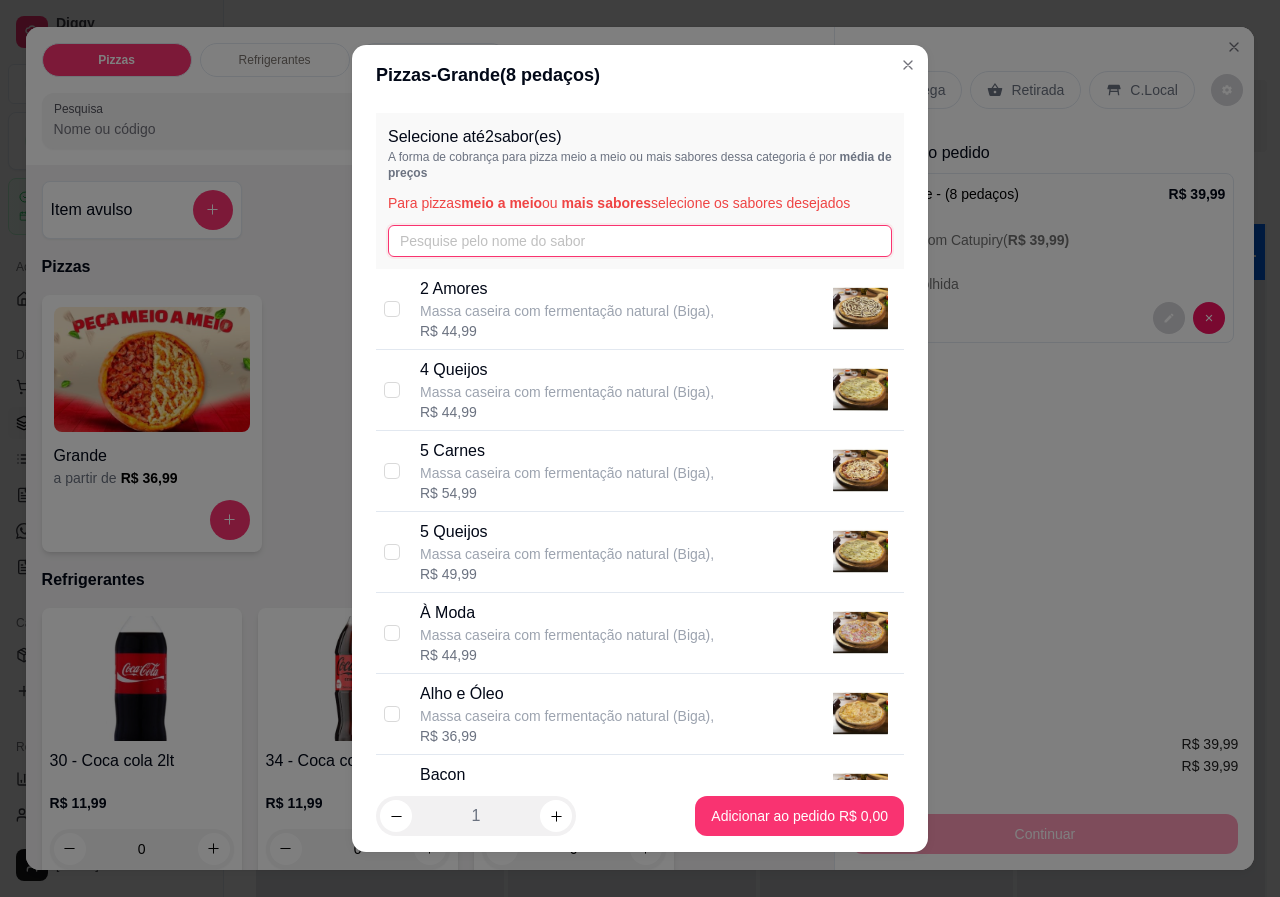 click at bounding box center (640, 241) 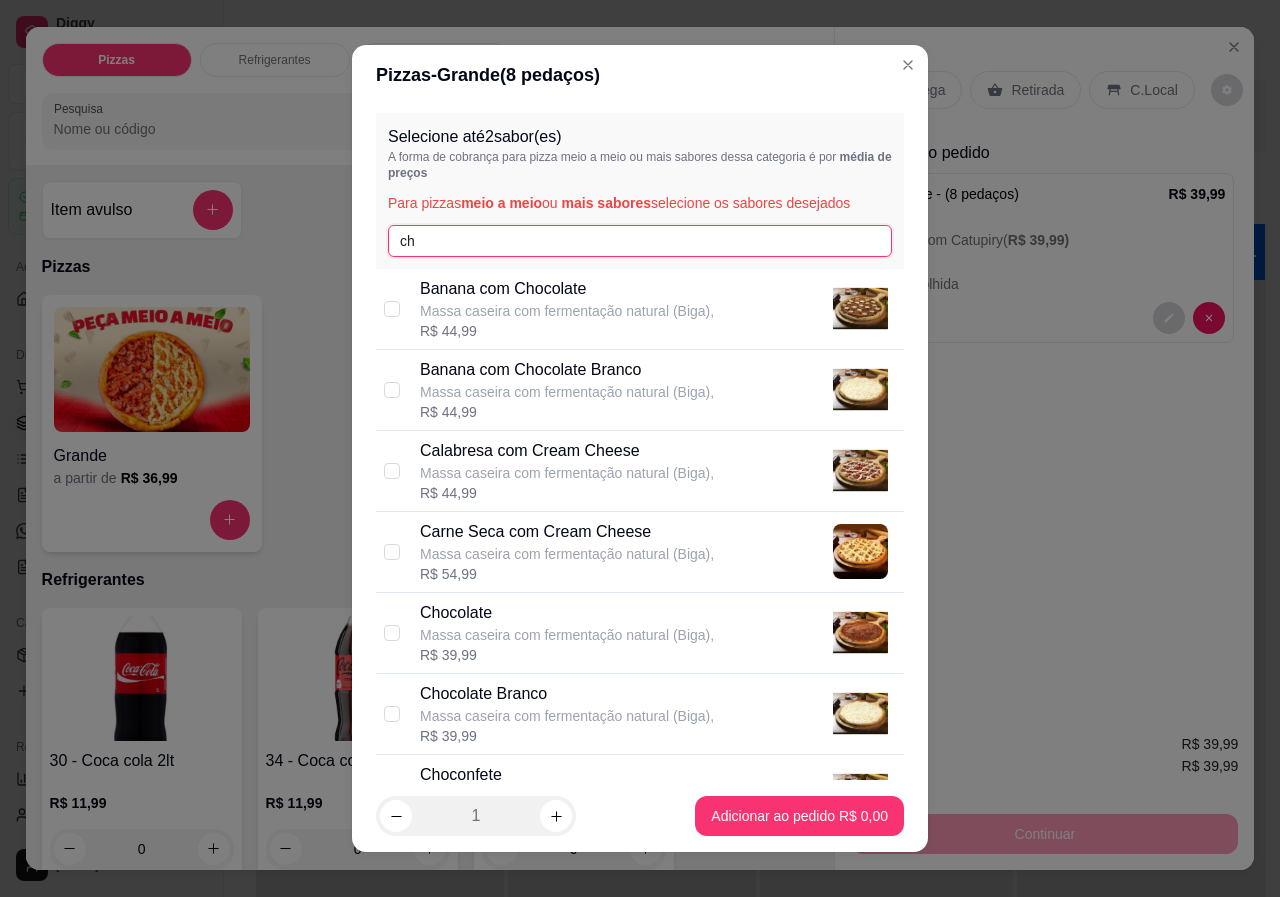 type on "ch" 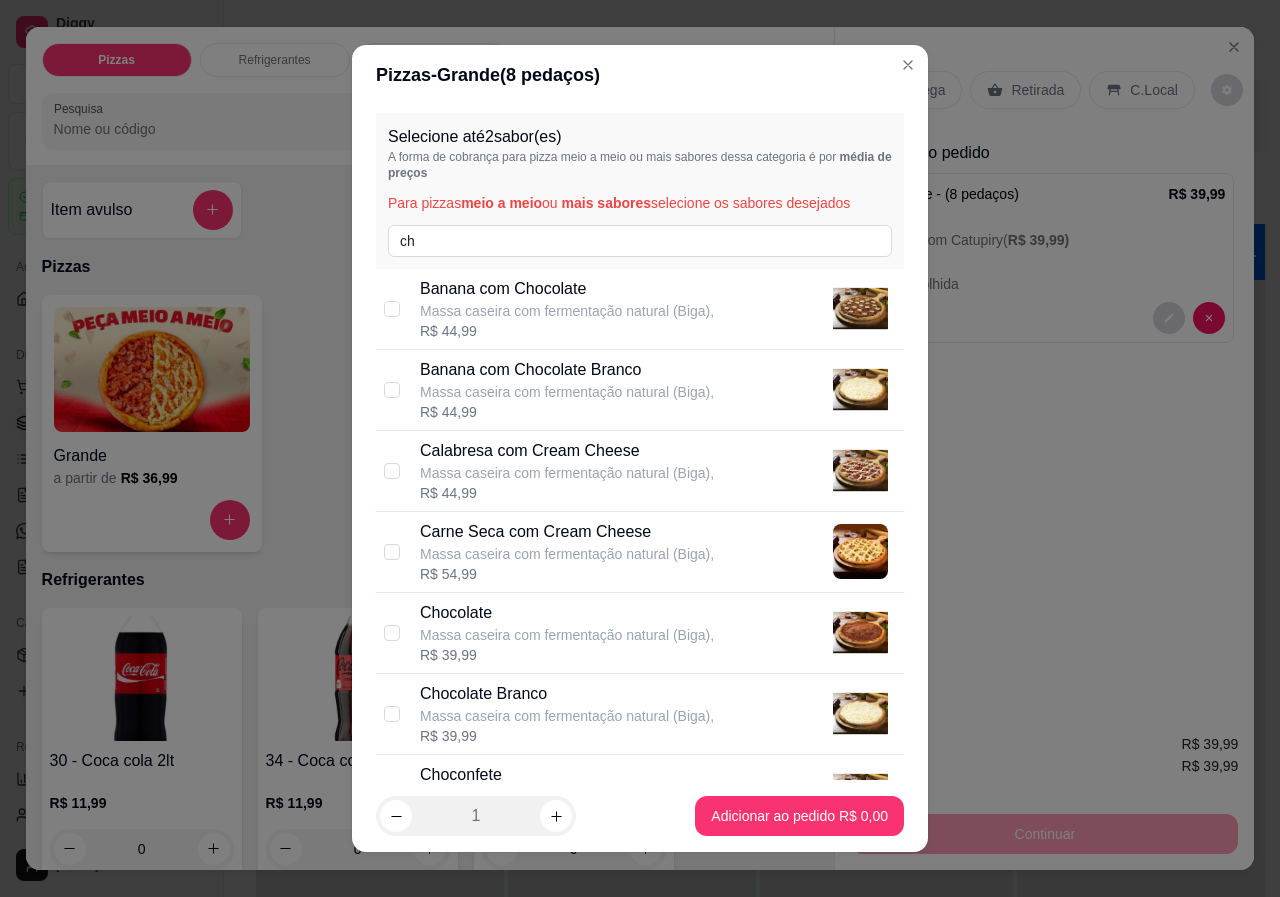 click on "Chocolate Massa caseira com fermentação natural (Biga), R$ 39,99" at bounding box center [640, 633] 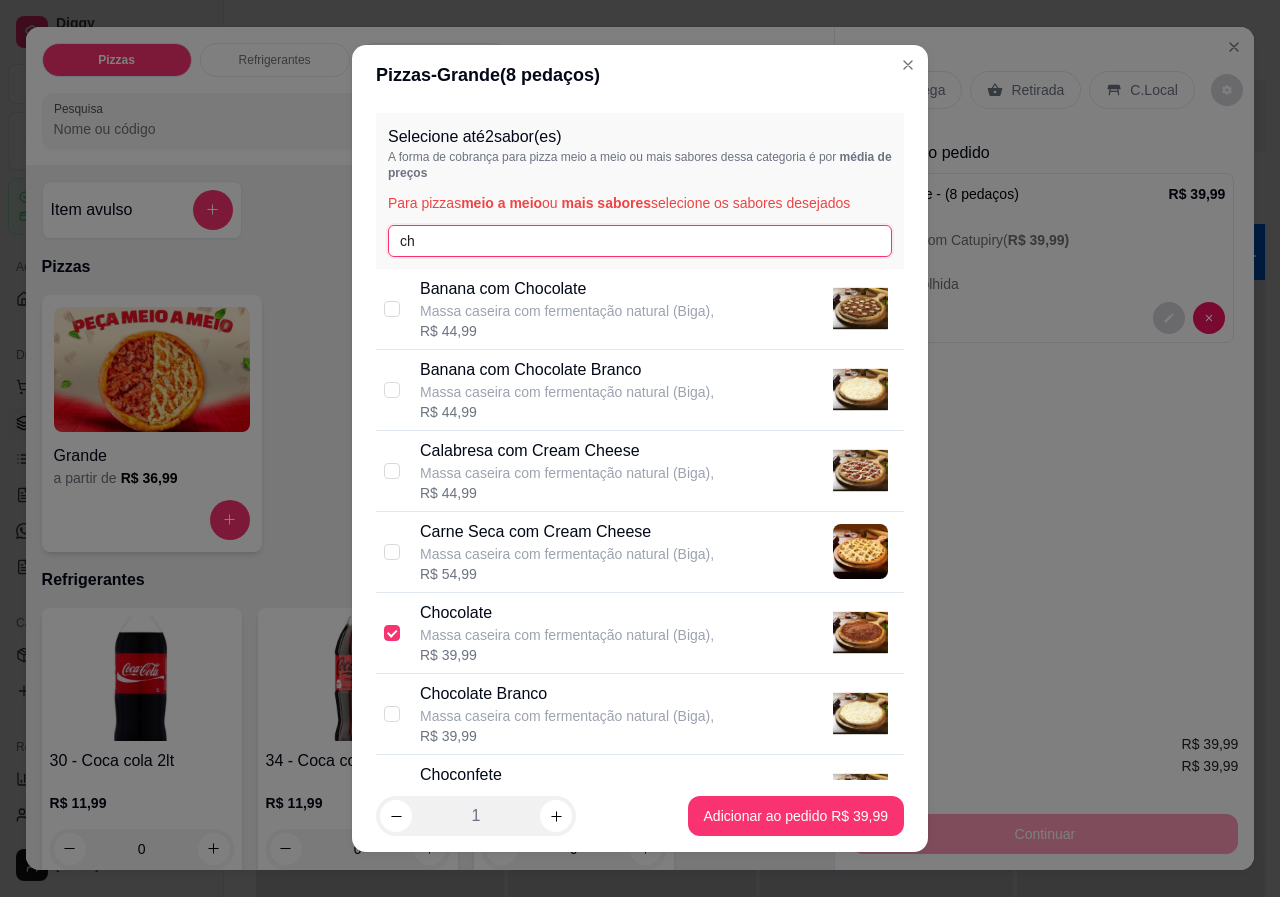 click on "ch" at bounding box center (640, 241) 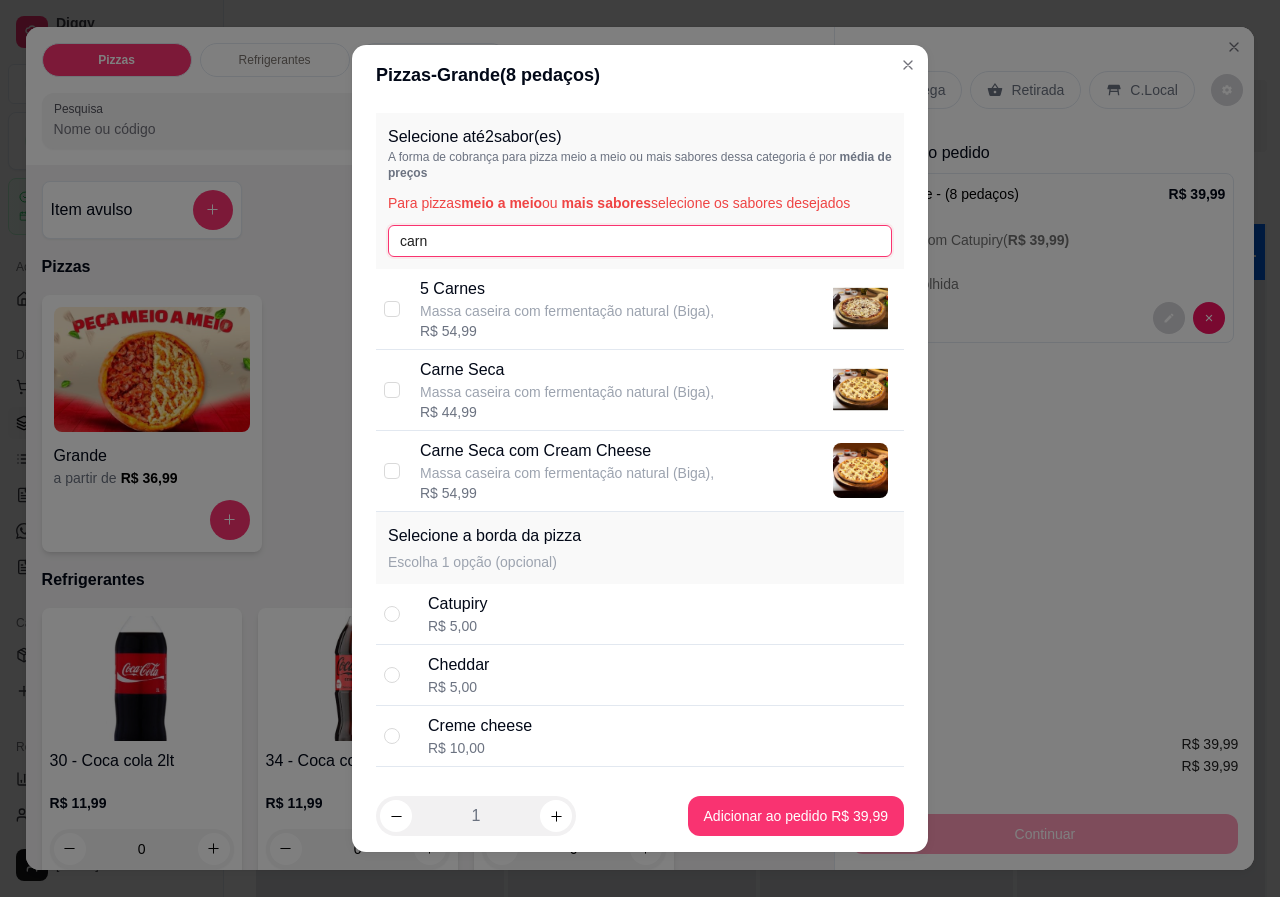 type on "carn" 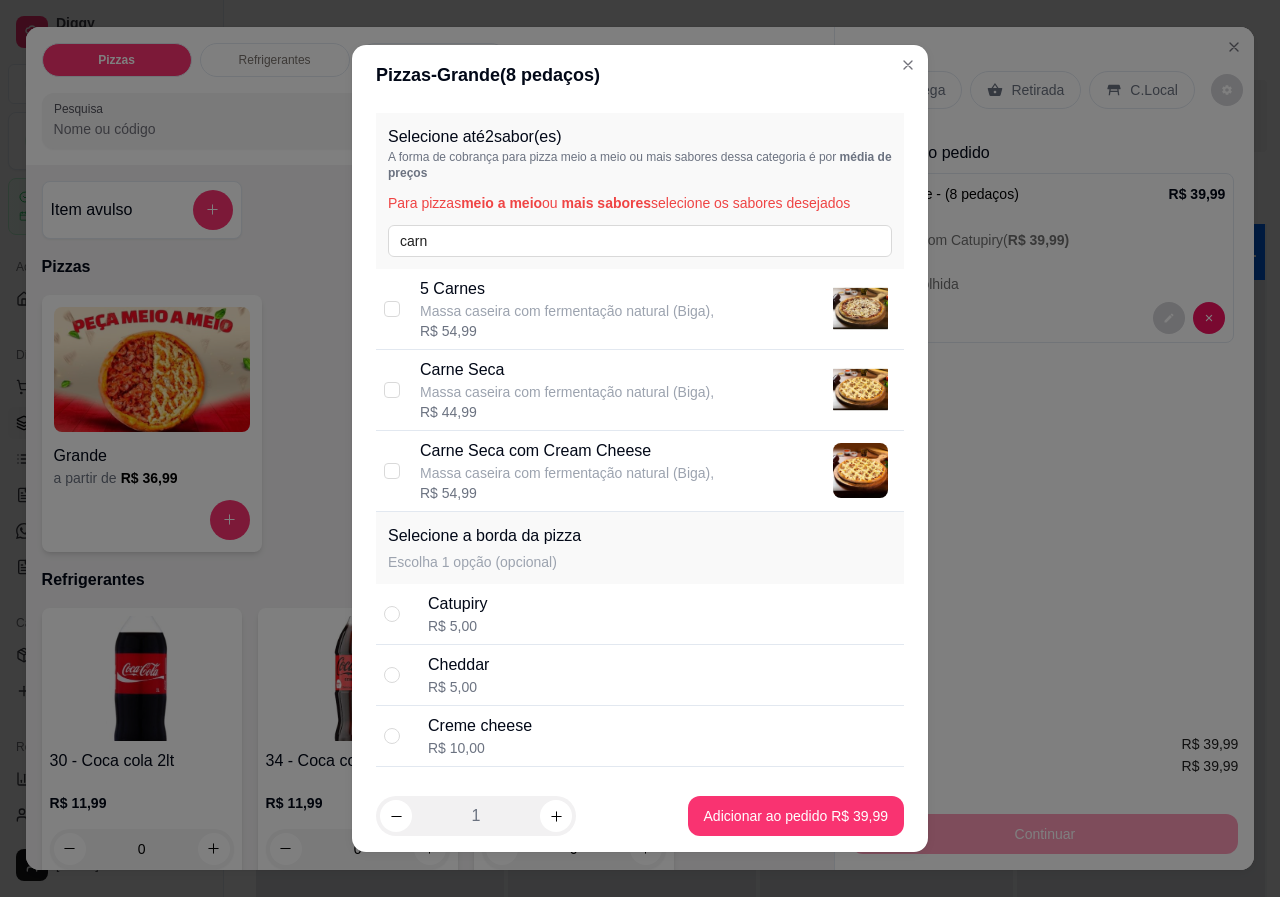 click on "Massa caseira com fermentação natural (Biga)," at bounding box center [567, 392] 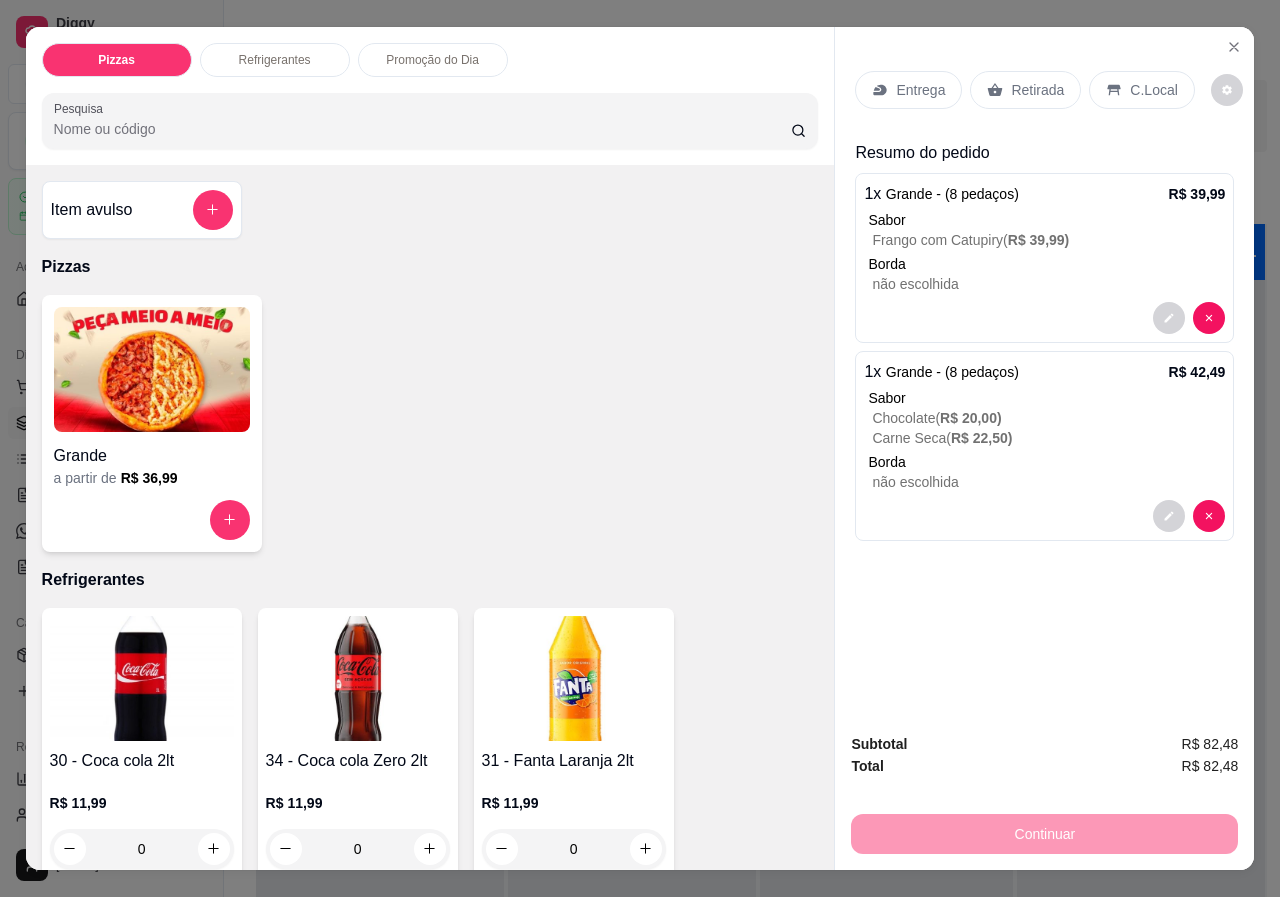 click at bounding box center (142, 678) 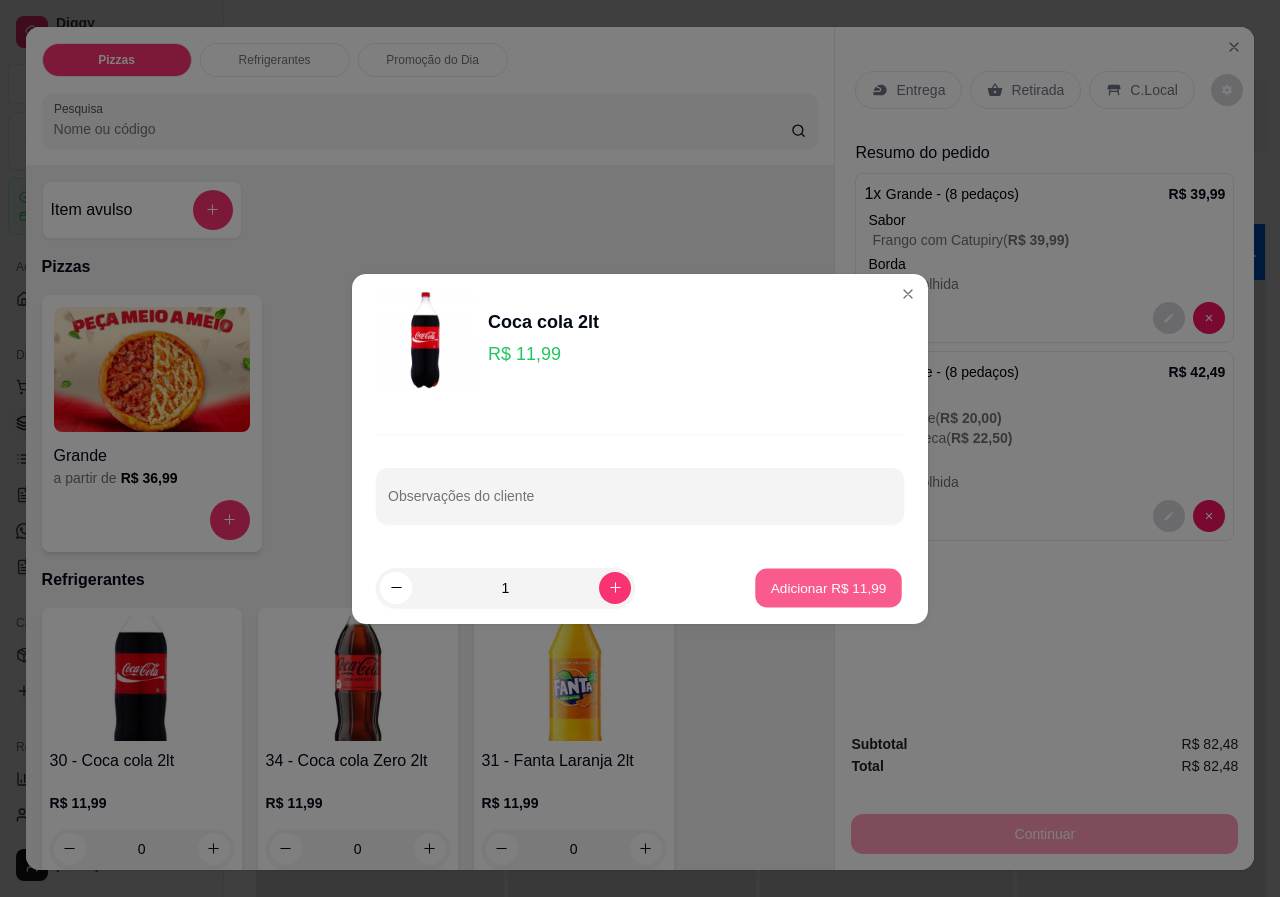 click on "Adicionar R$ 11,99" at bounding box center [828, 587] 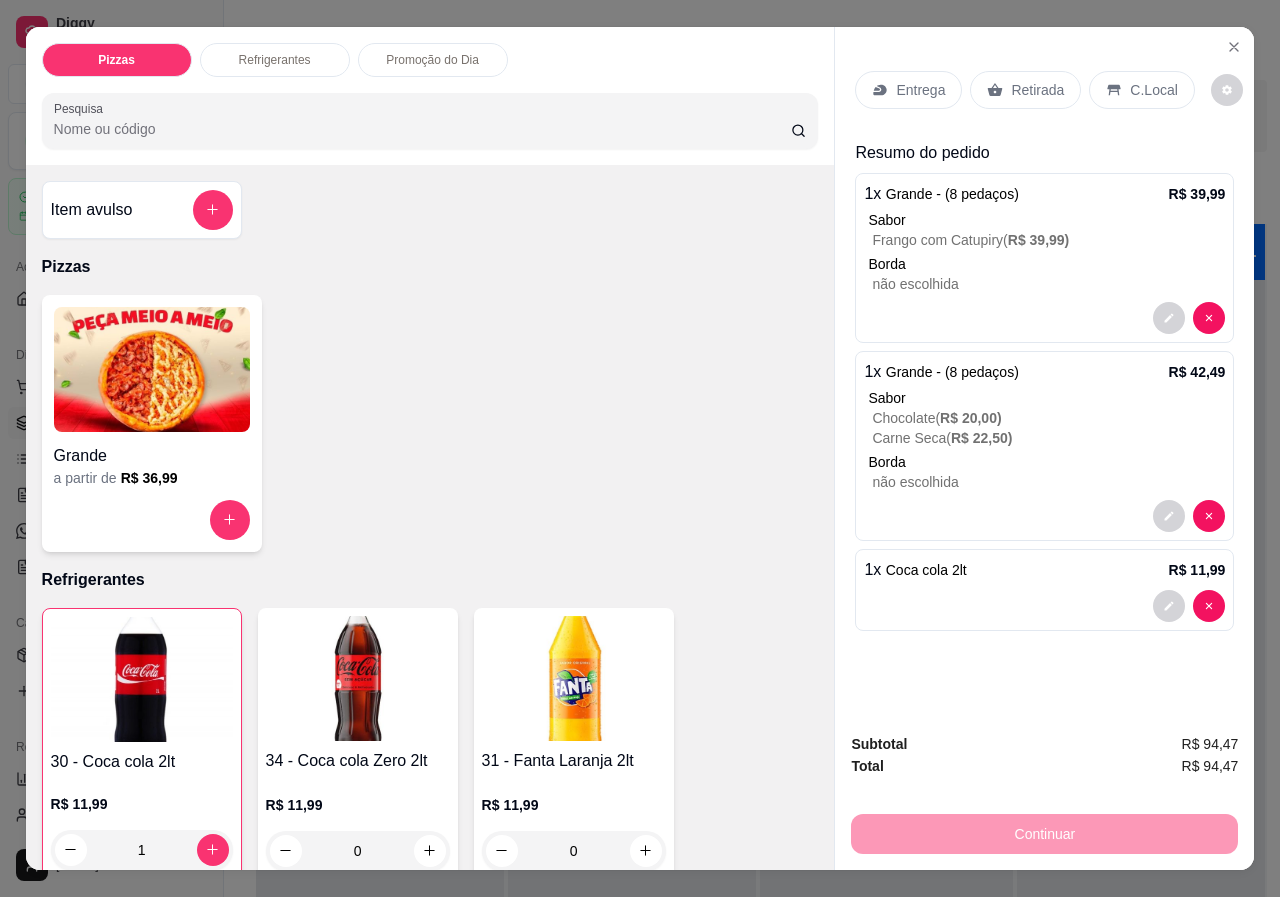 click 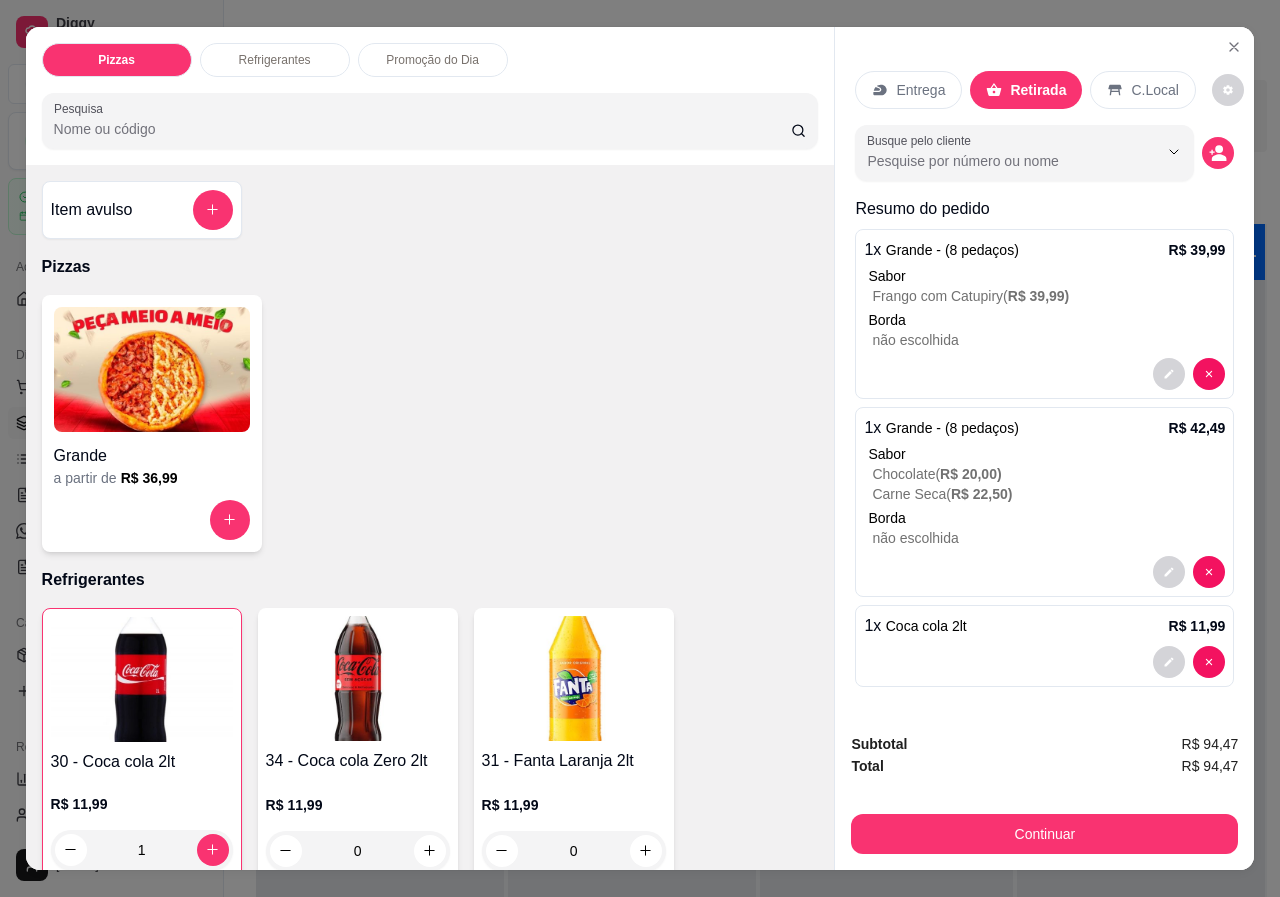 click on "Entrega" at bounding box center [920, 90] 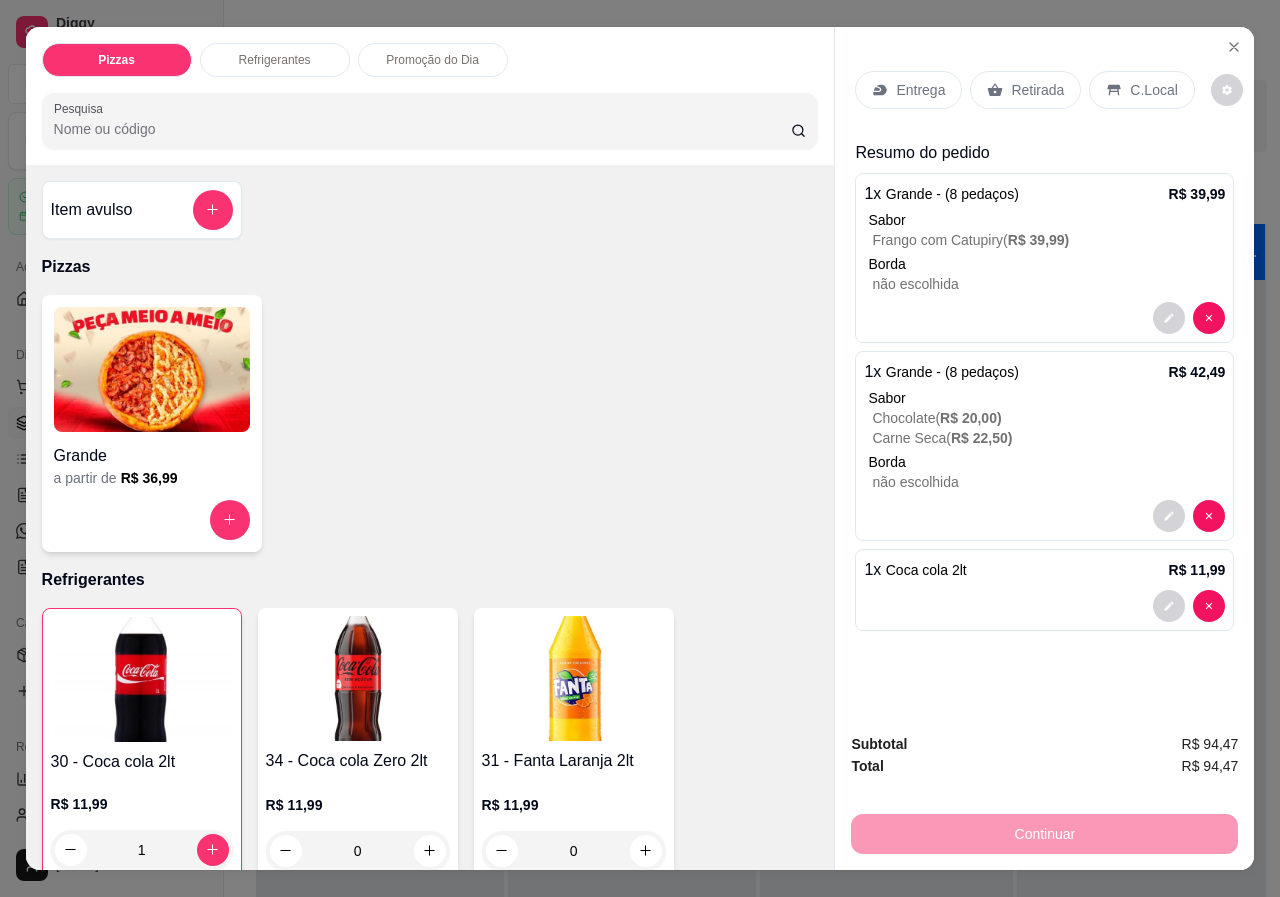 click on "Retirada" at bounding box center (1025, 90) 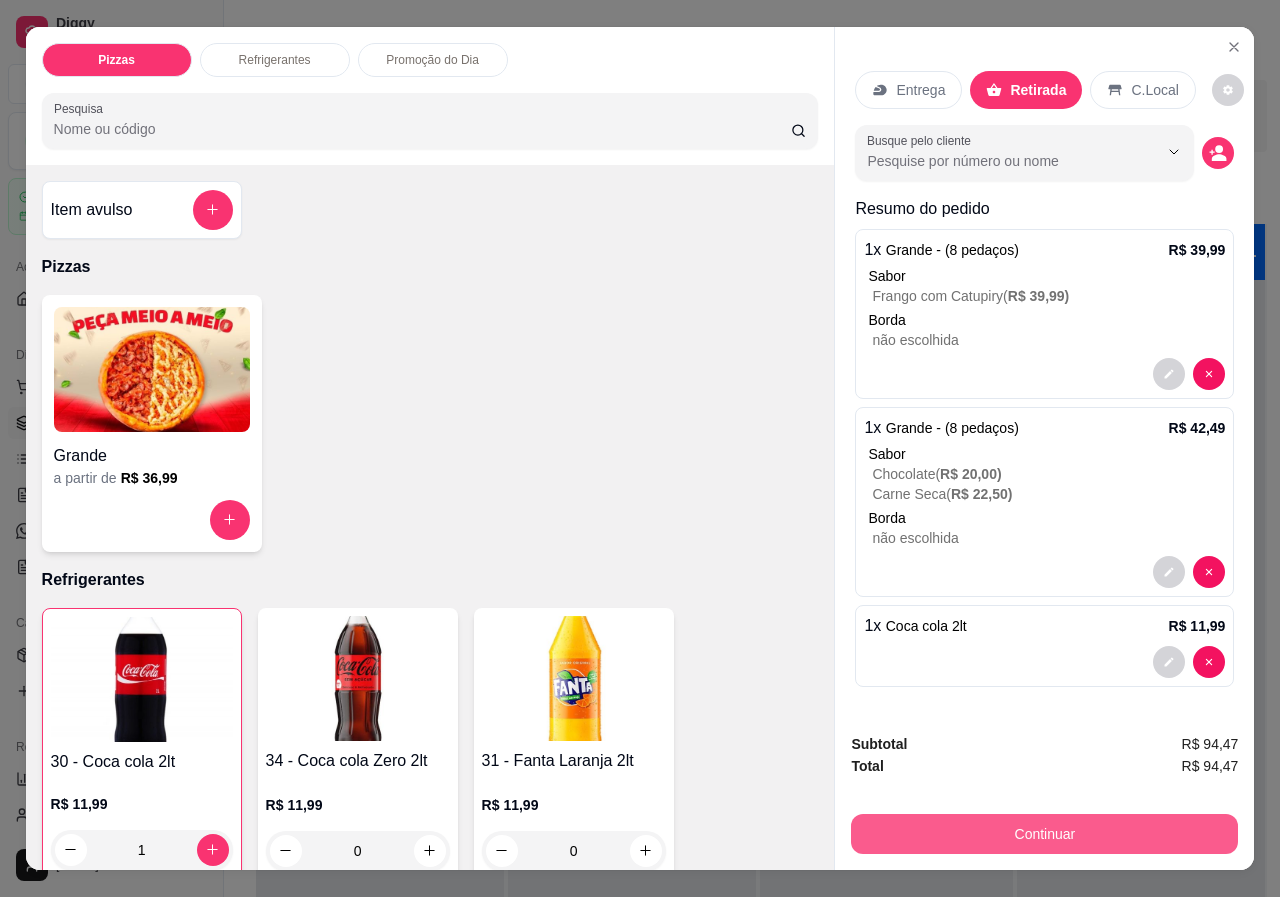click on "Continuar" at bounding box center (1044, 834) 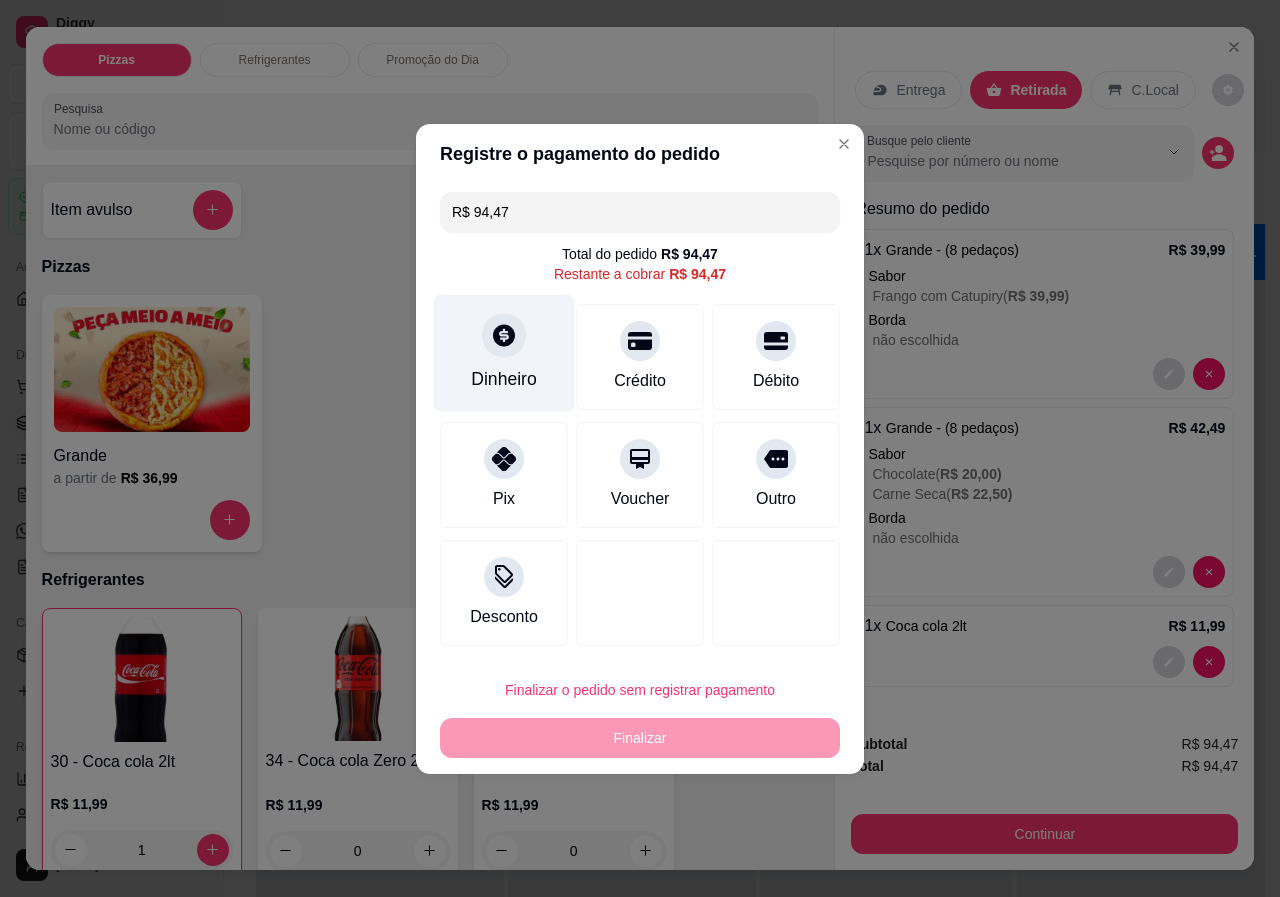 click at bounding box center [504, 335] 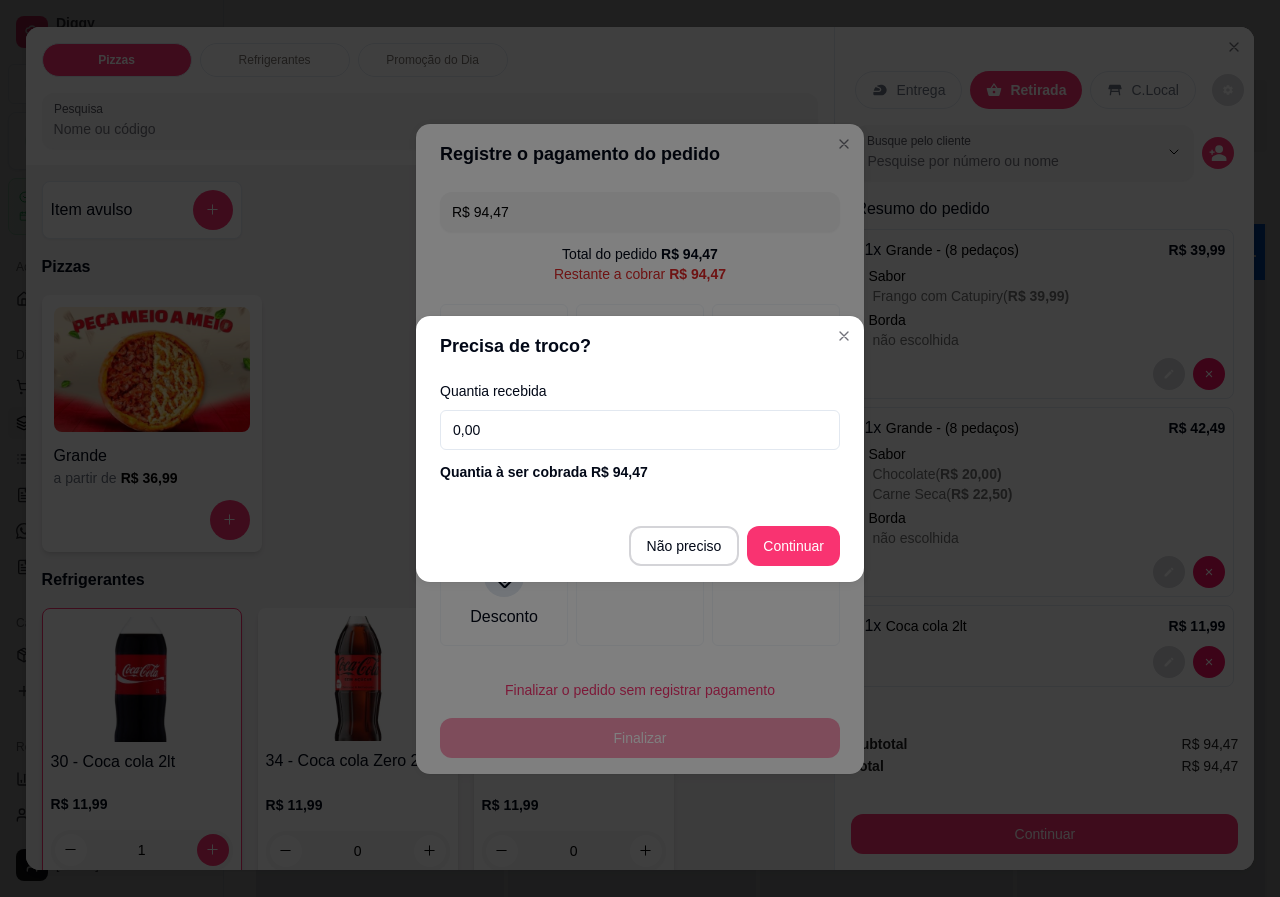 click on "0,00" at bounding box center (640, 430) 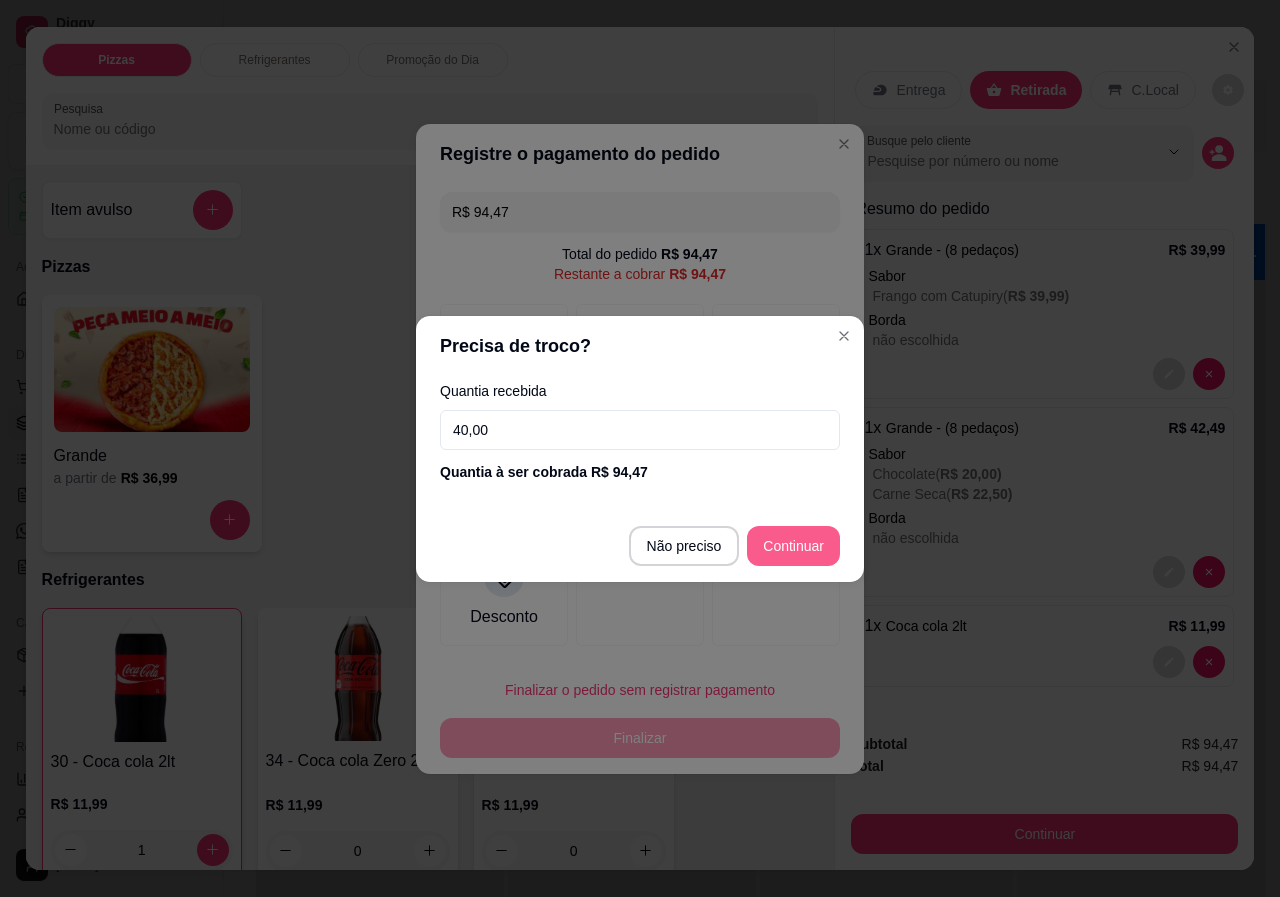 type on "40,00" 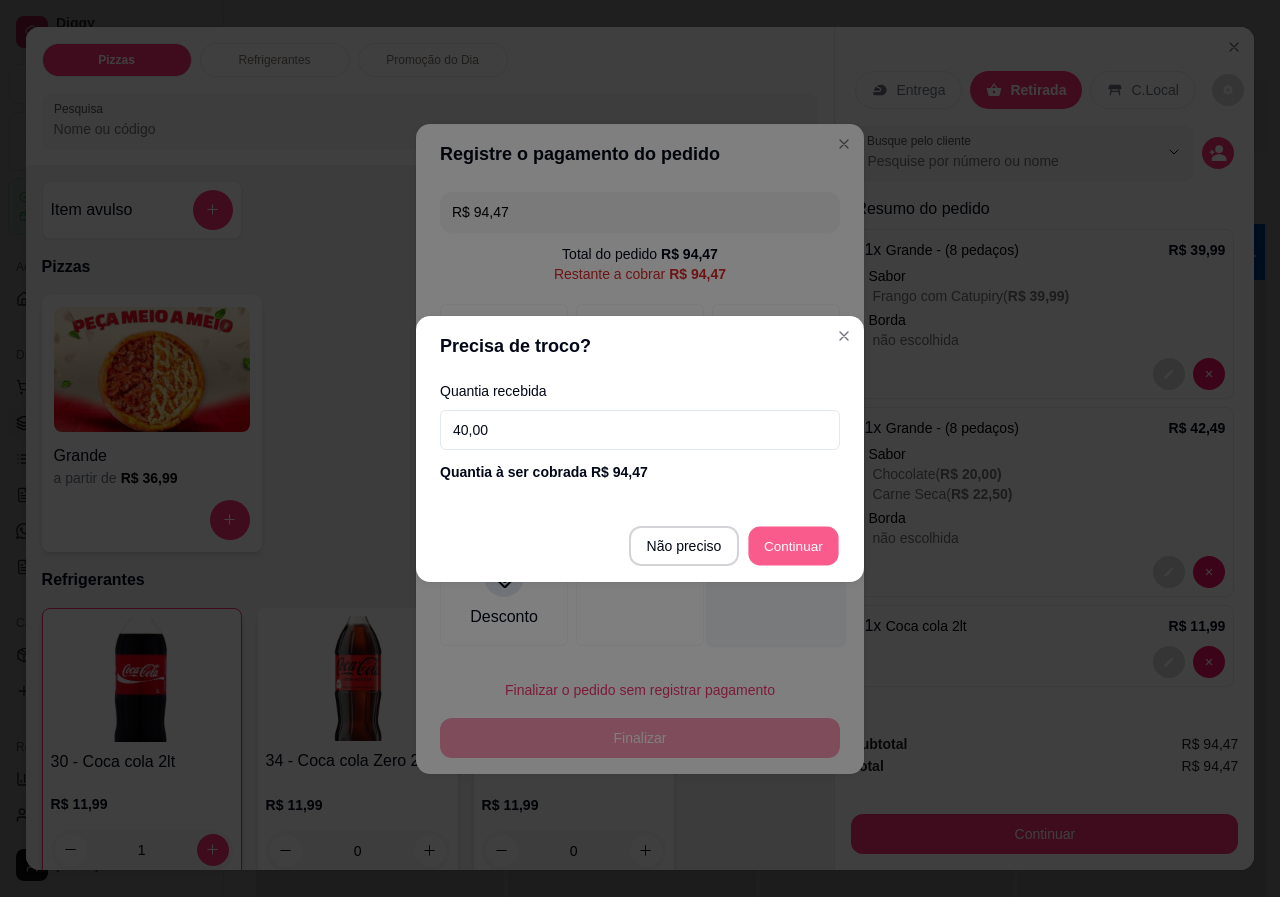type on "R$ 0,00" 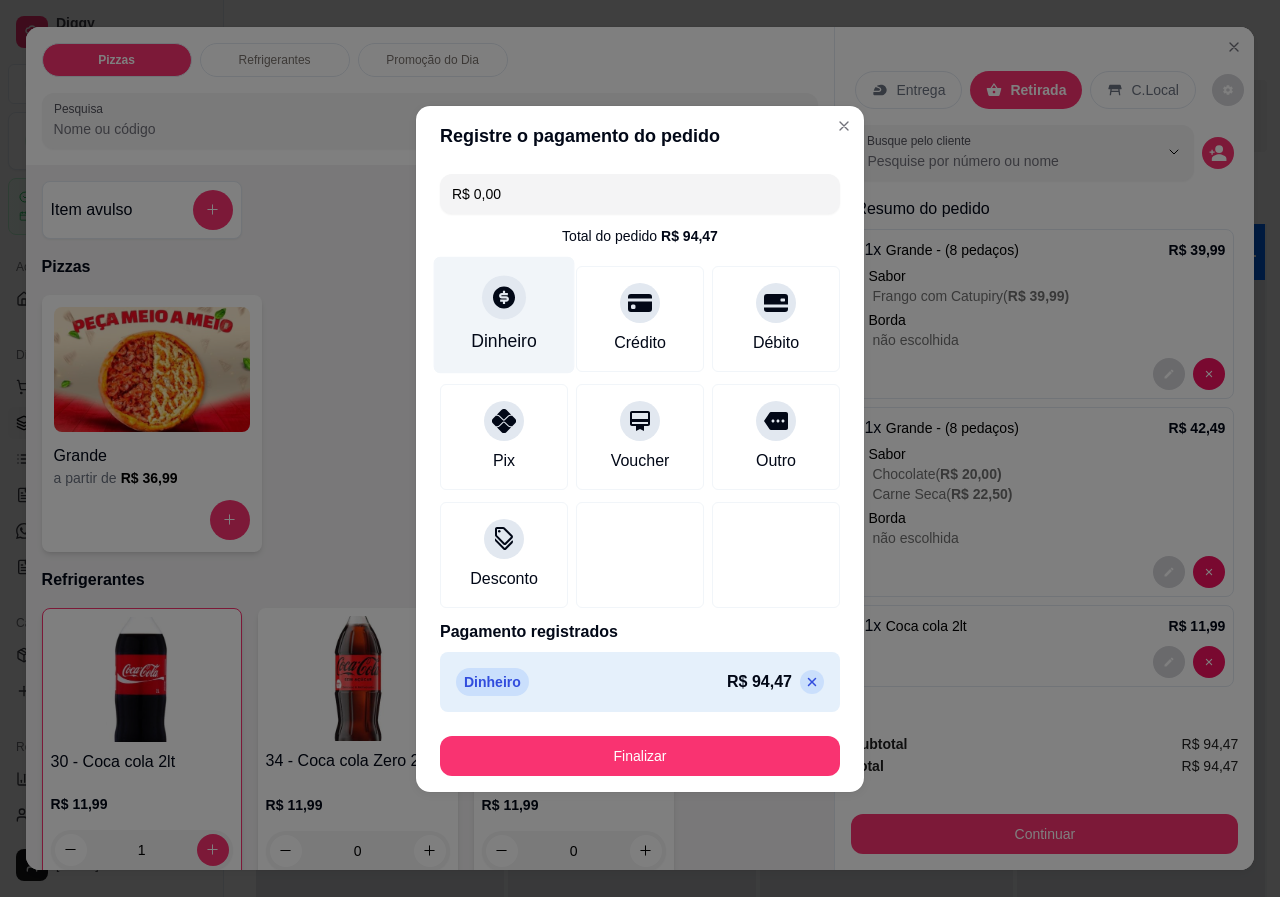 click 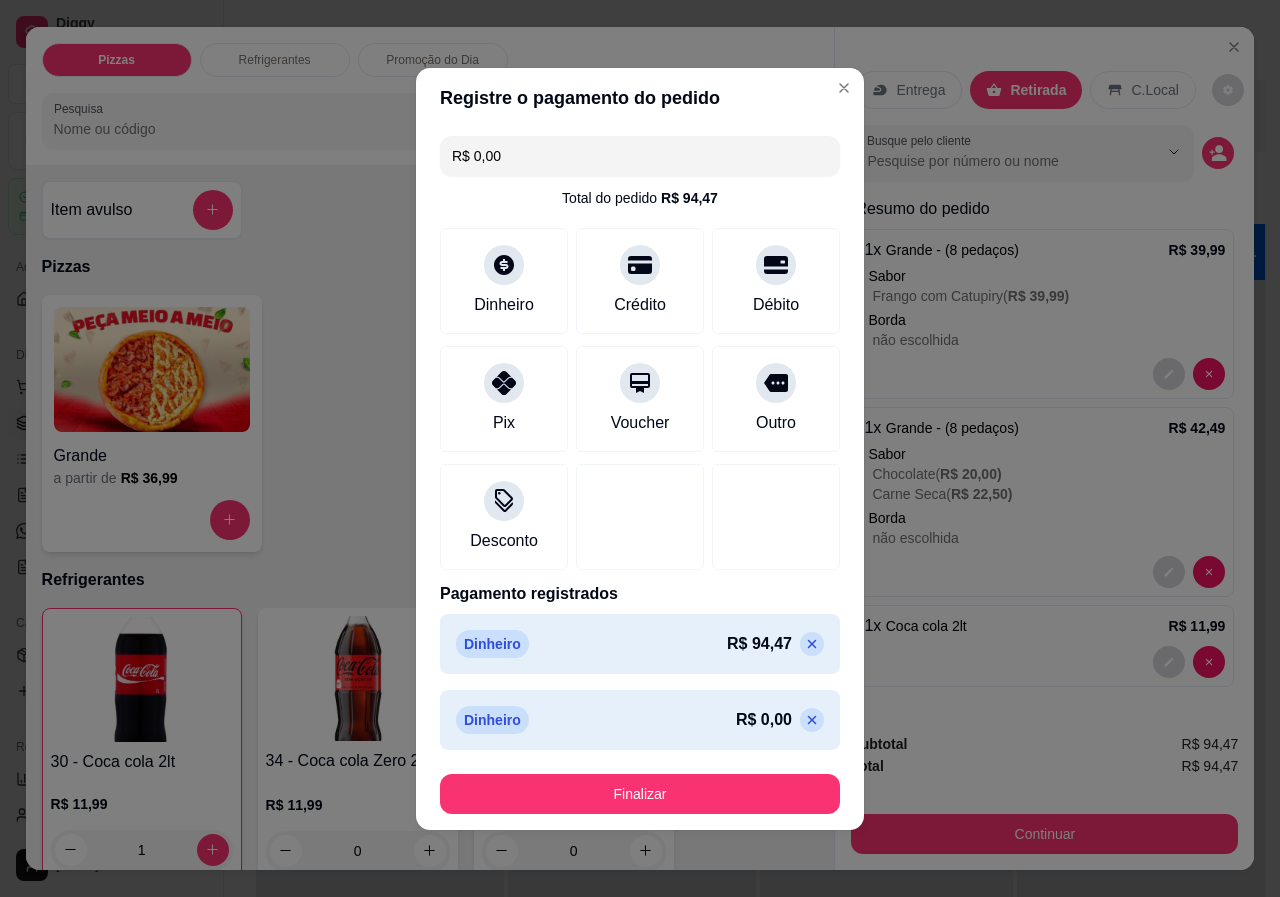 click 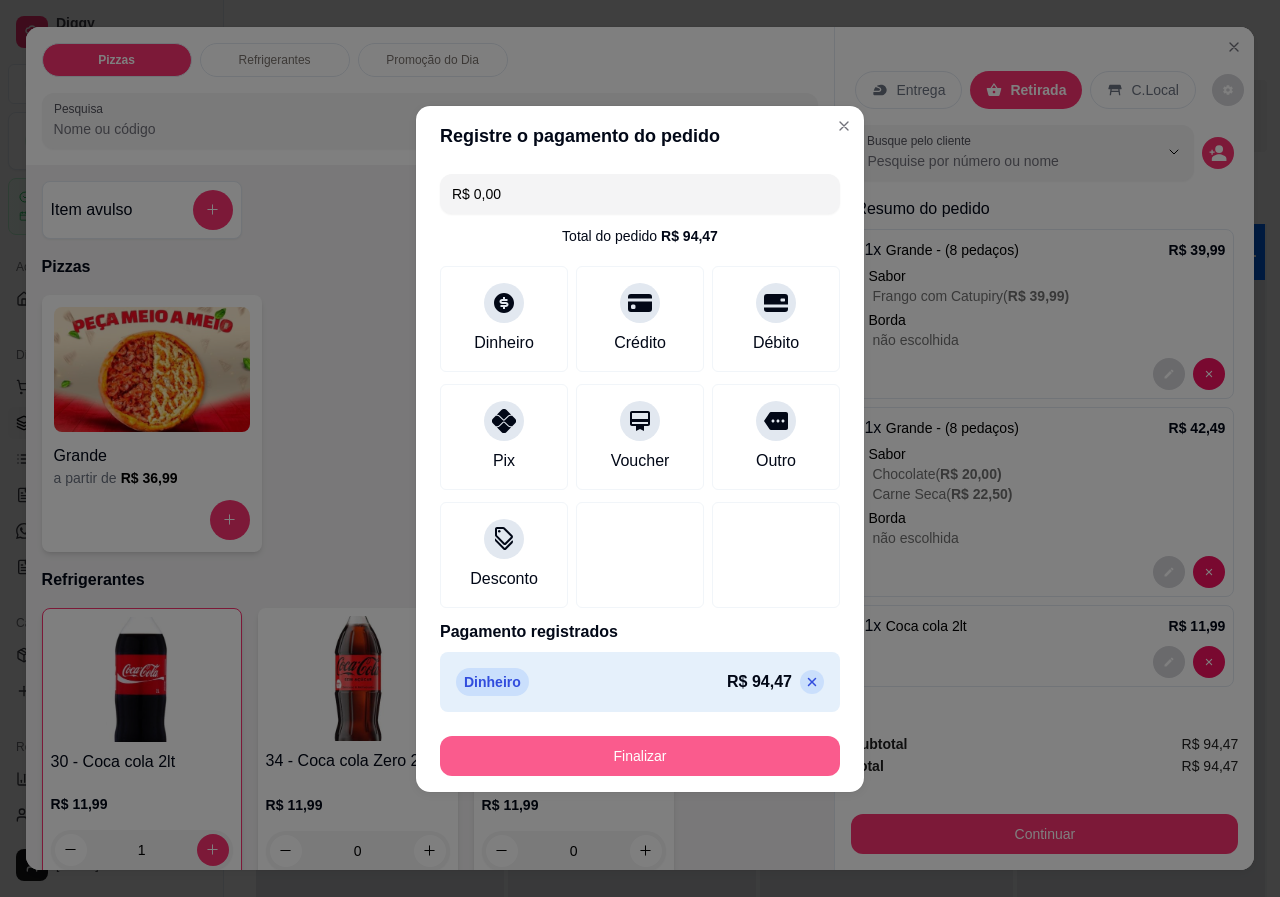 click on "Finalizar" at bounding box center (640, 756) 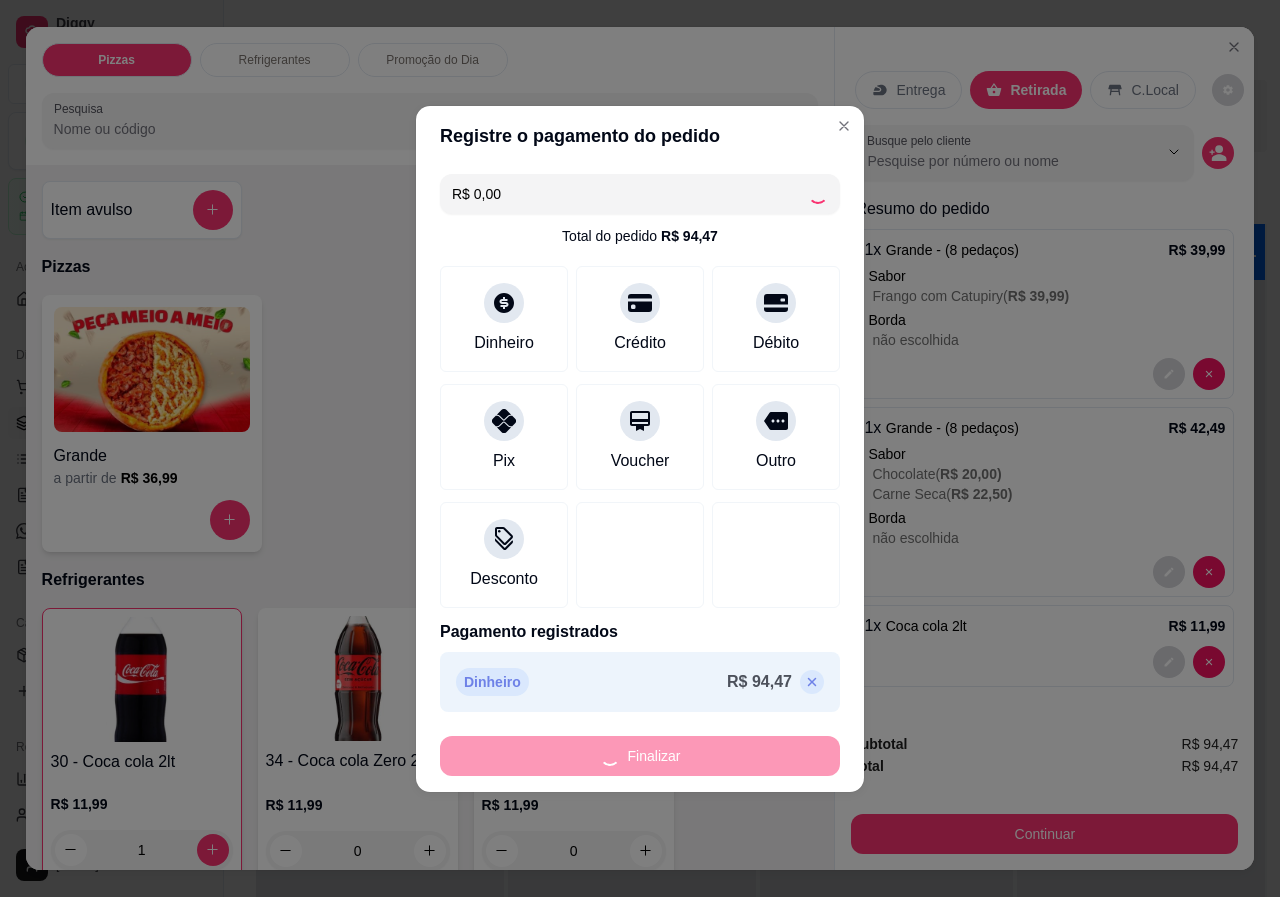 type on "0" 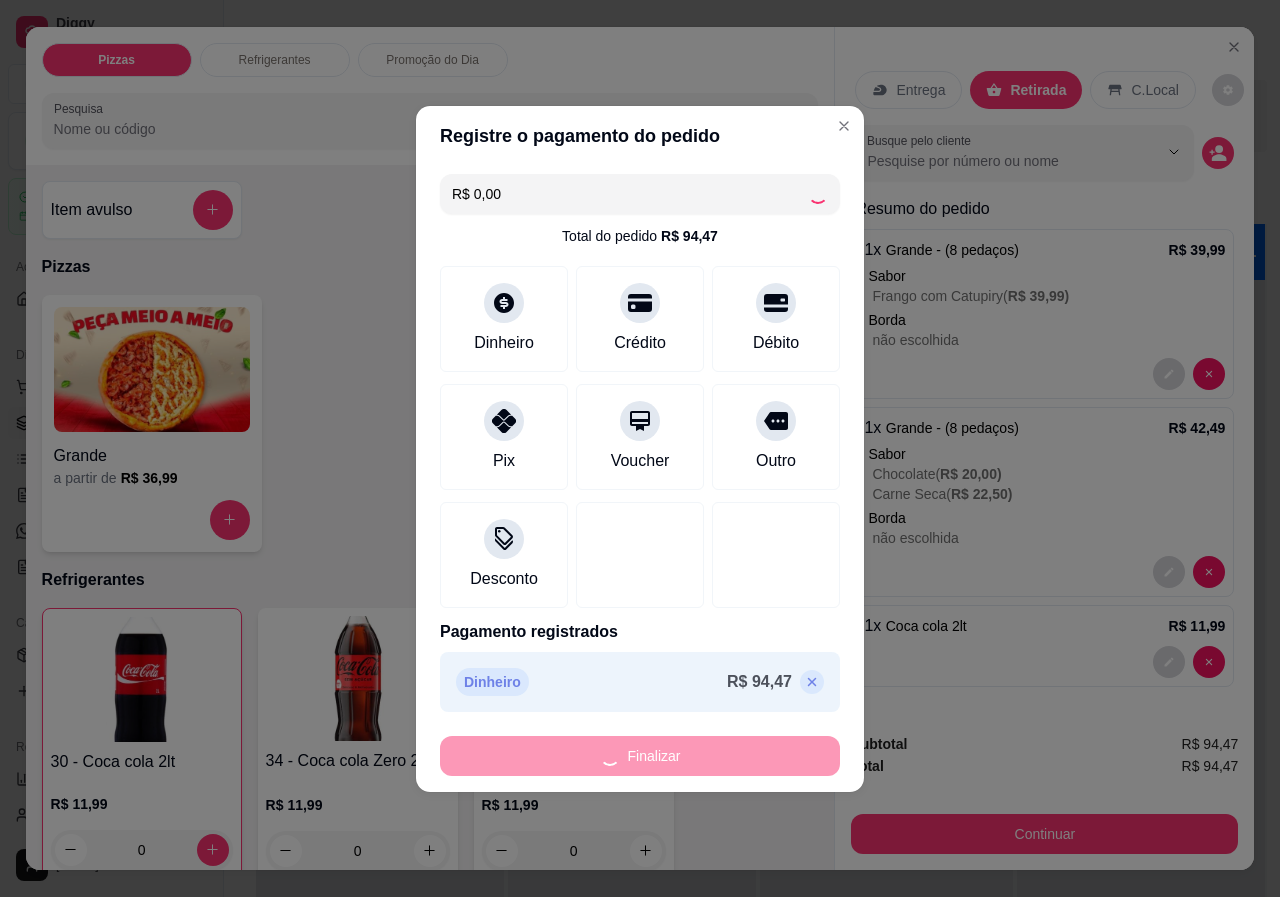 type on "-R$ 94,47" 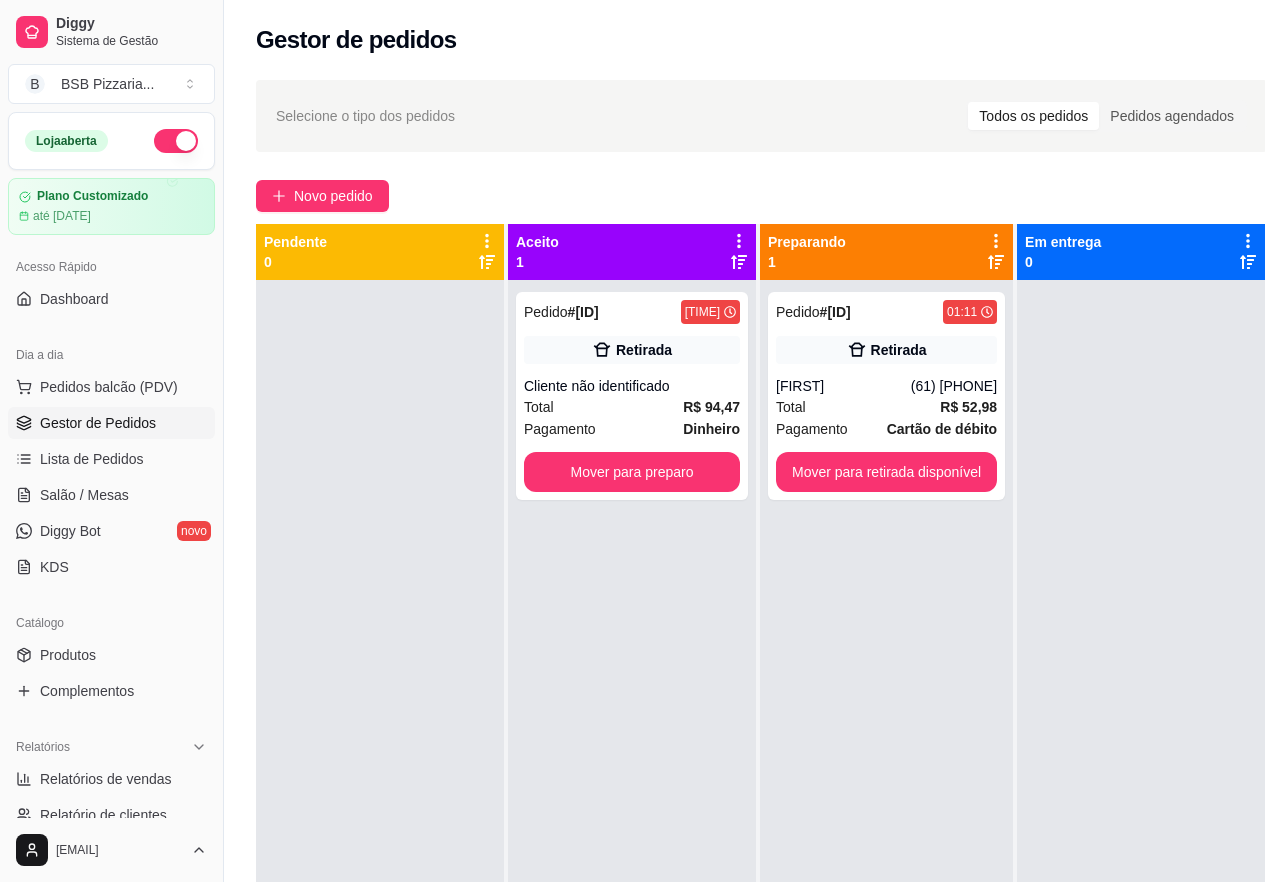 click on "Novo pedido" at bounding box center [761, 196] 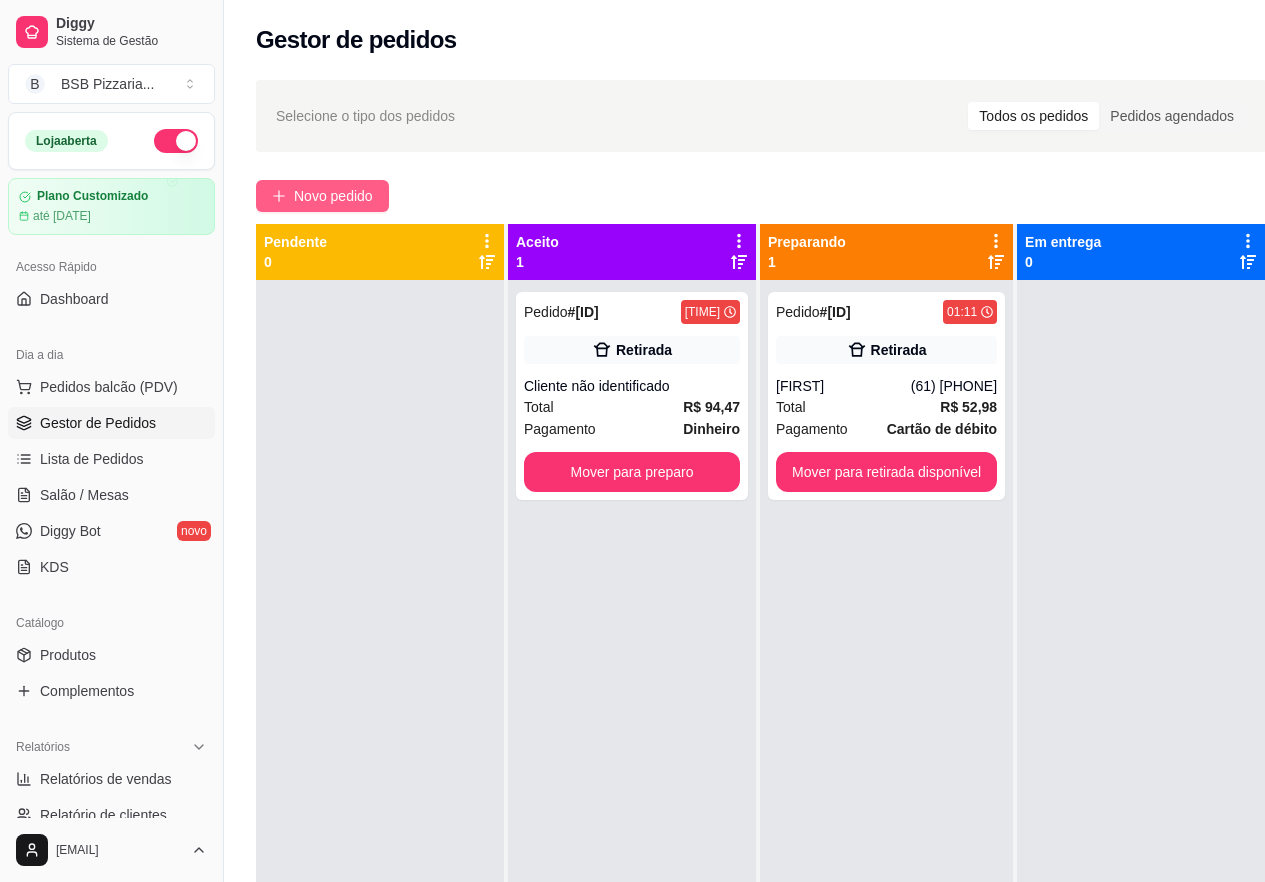 click on "Novo pedido" at bounding box center [333, 196] 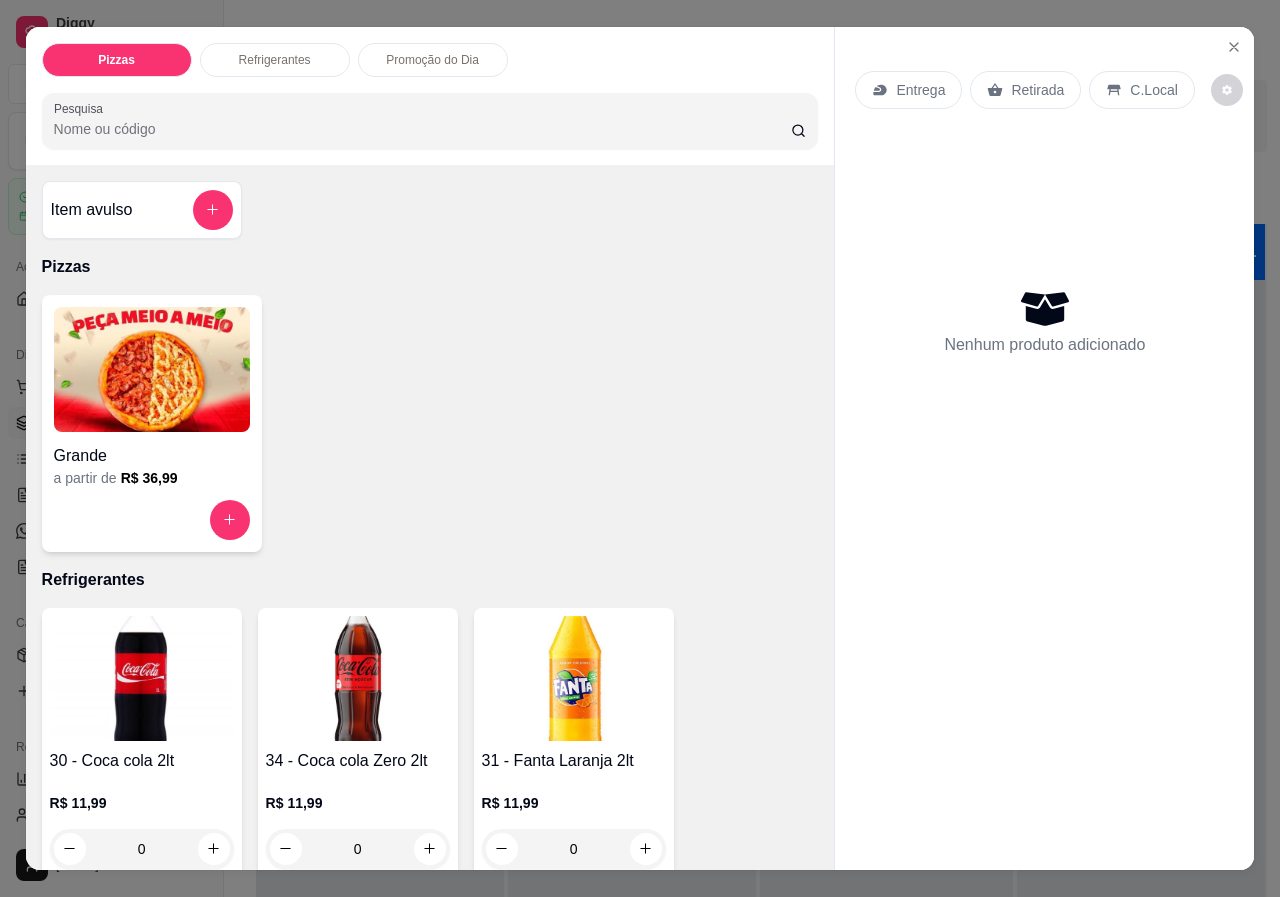 click on "Grande" at bounding box center (152, 450) 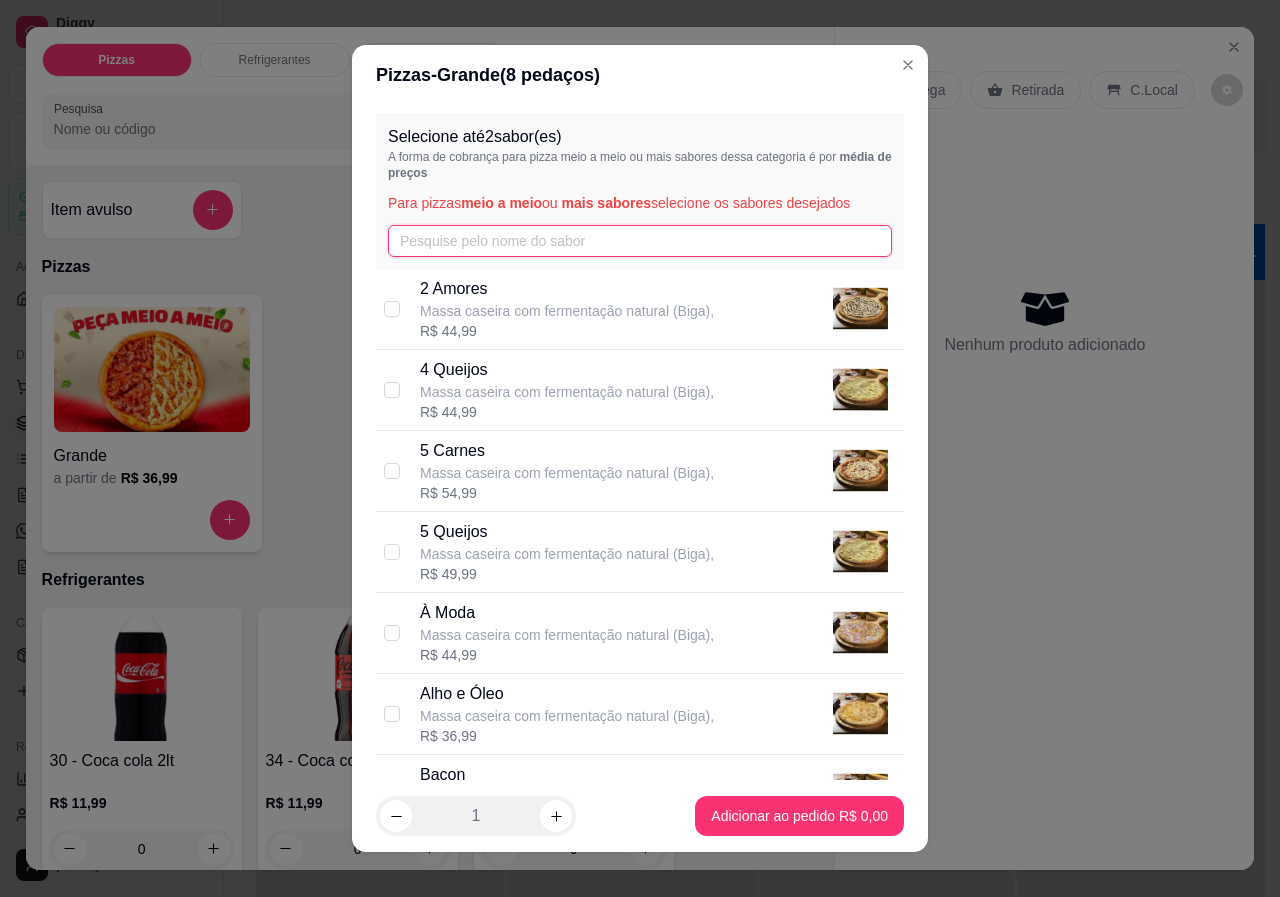click at bounding box center [640, 241] 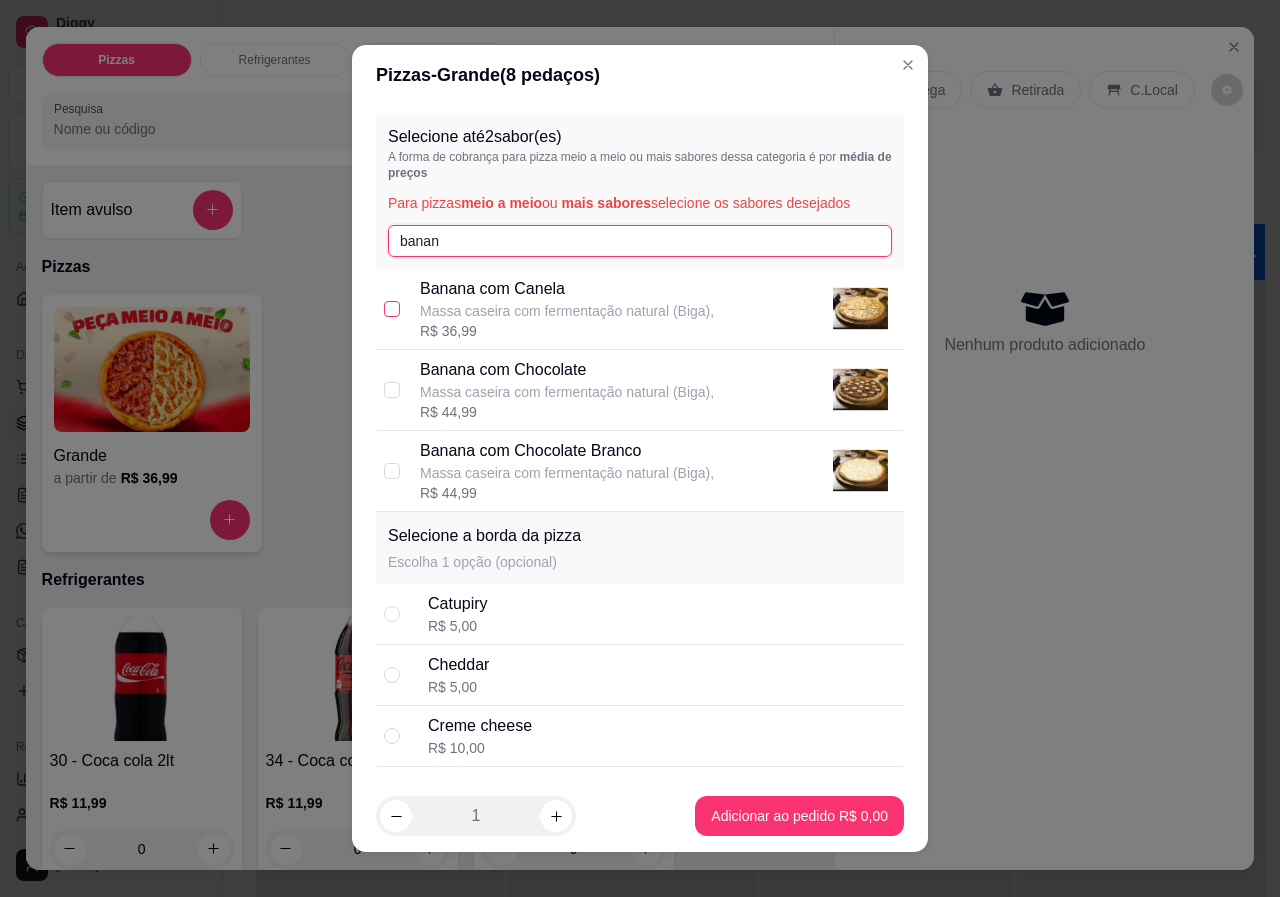 type on "banan" 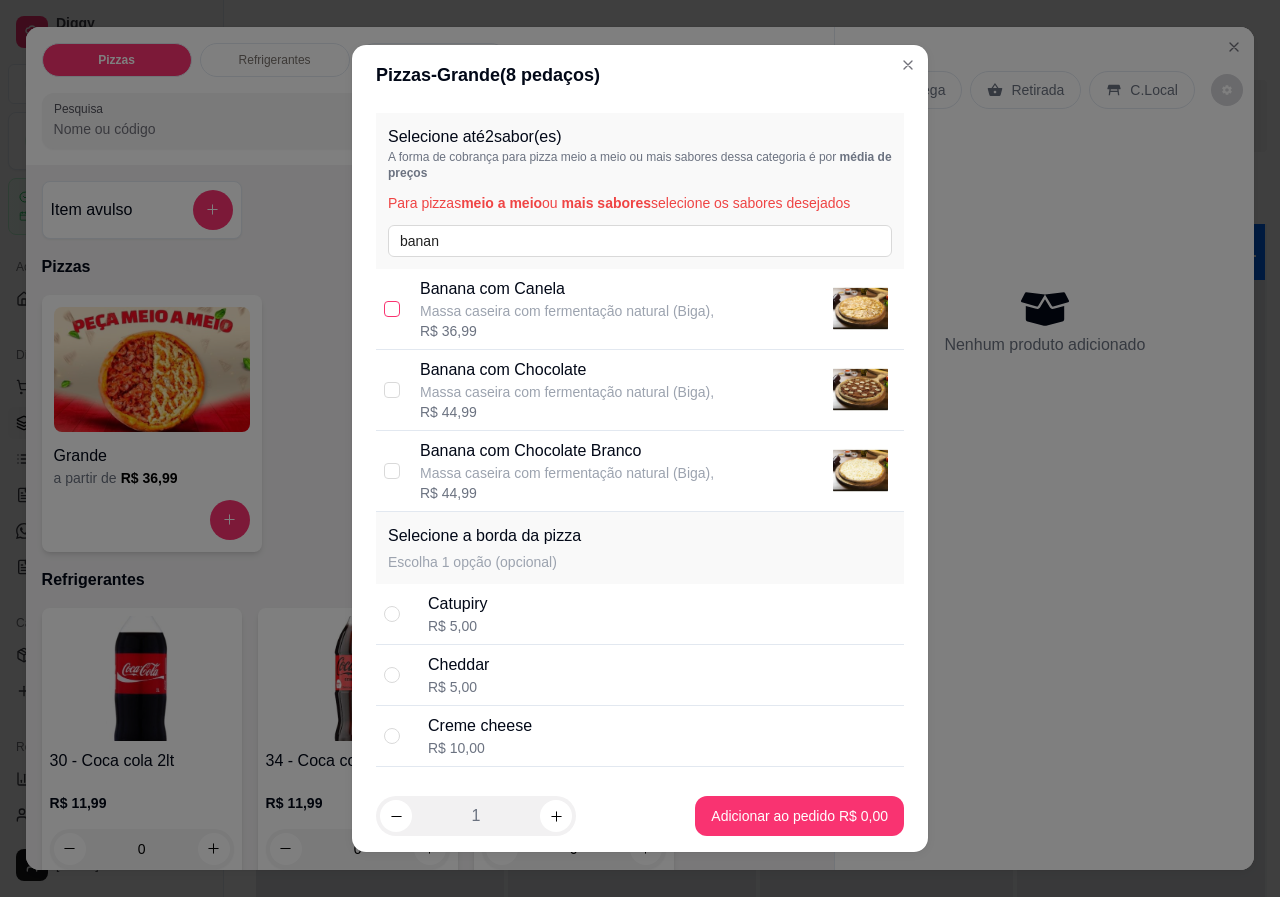 click at bounding box center (392, 309) 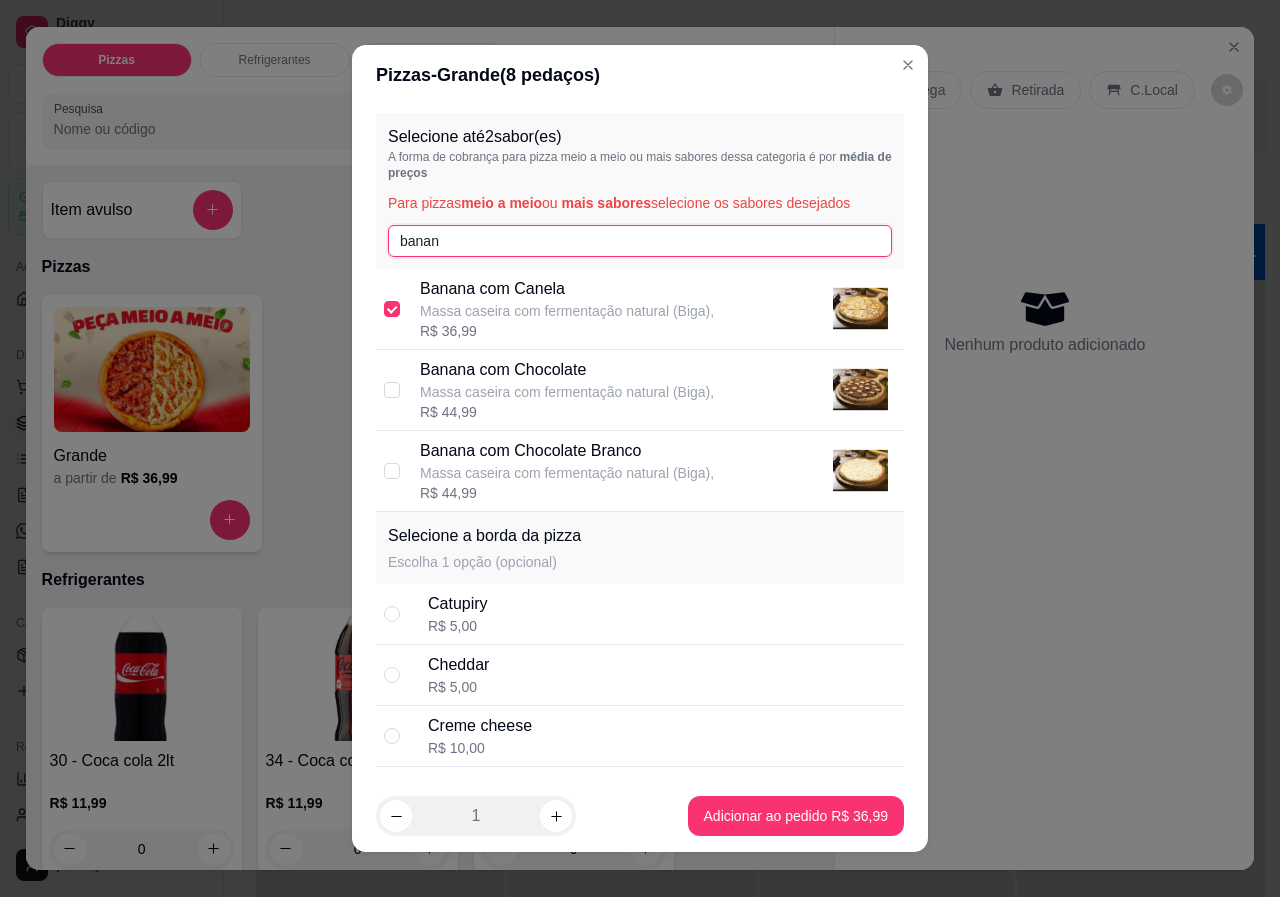 click on "banan" at bounding box center (640, 241) 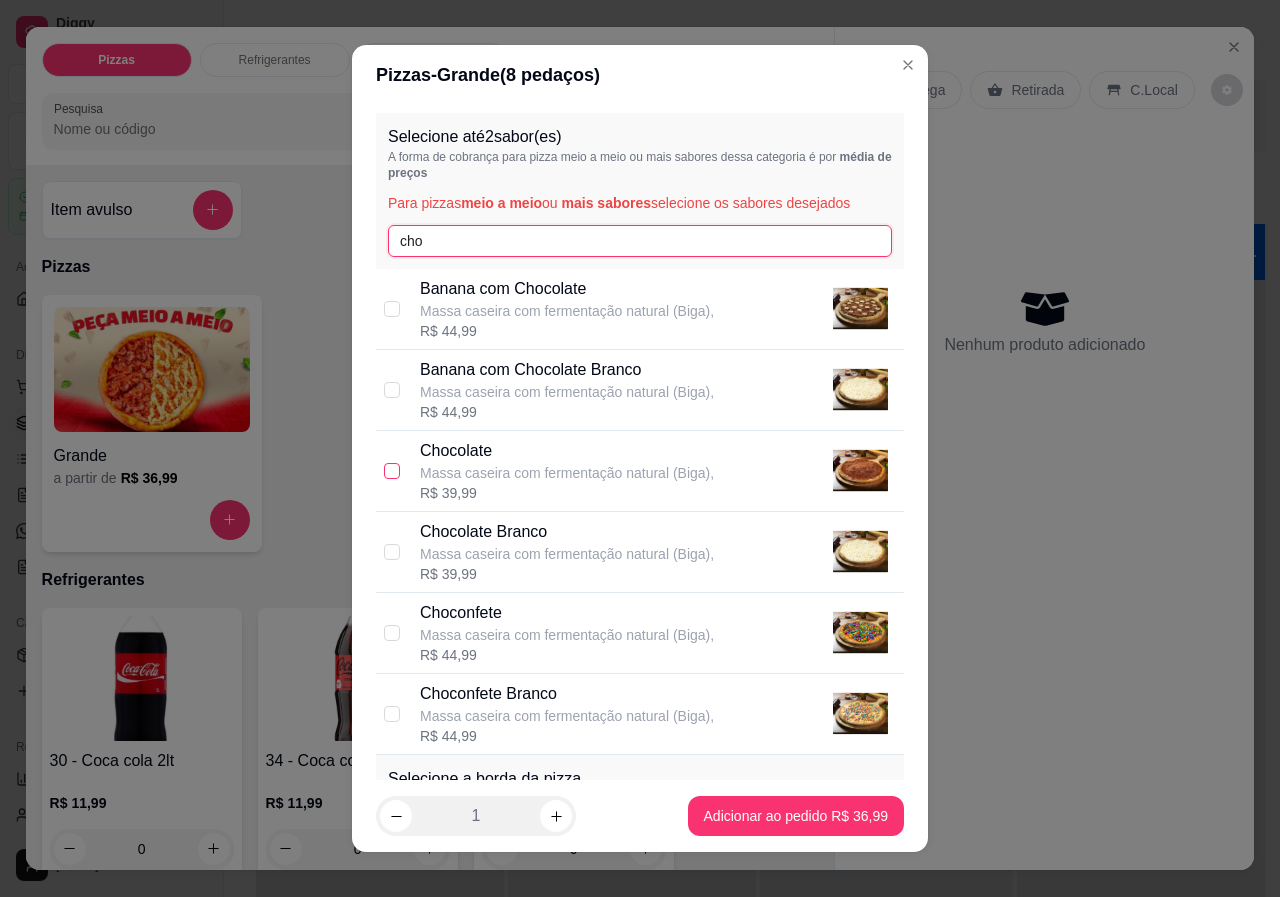 type on "cho" 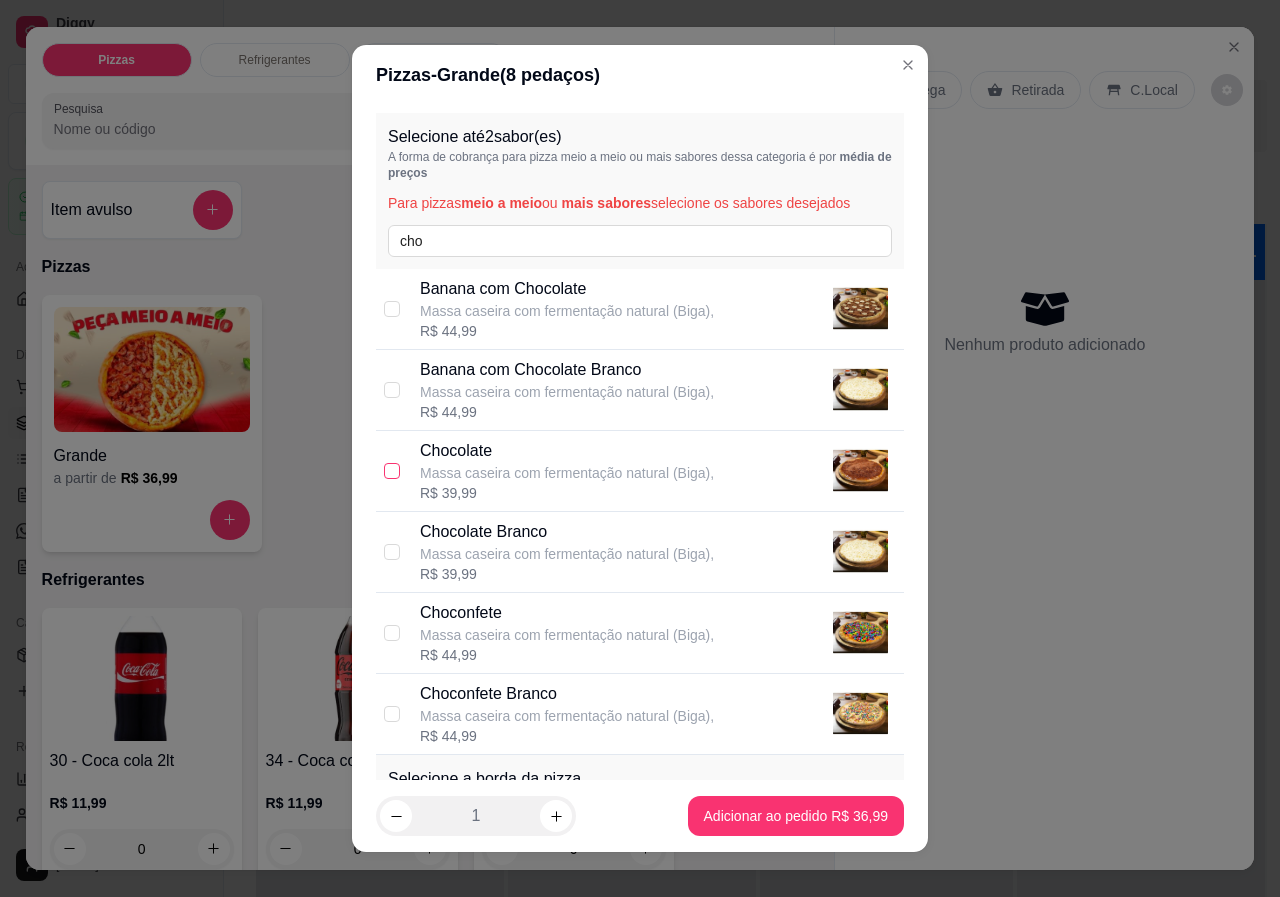 click at bounding box center (392, 471) 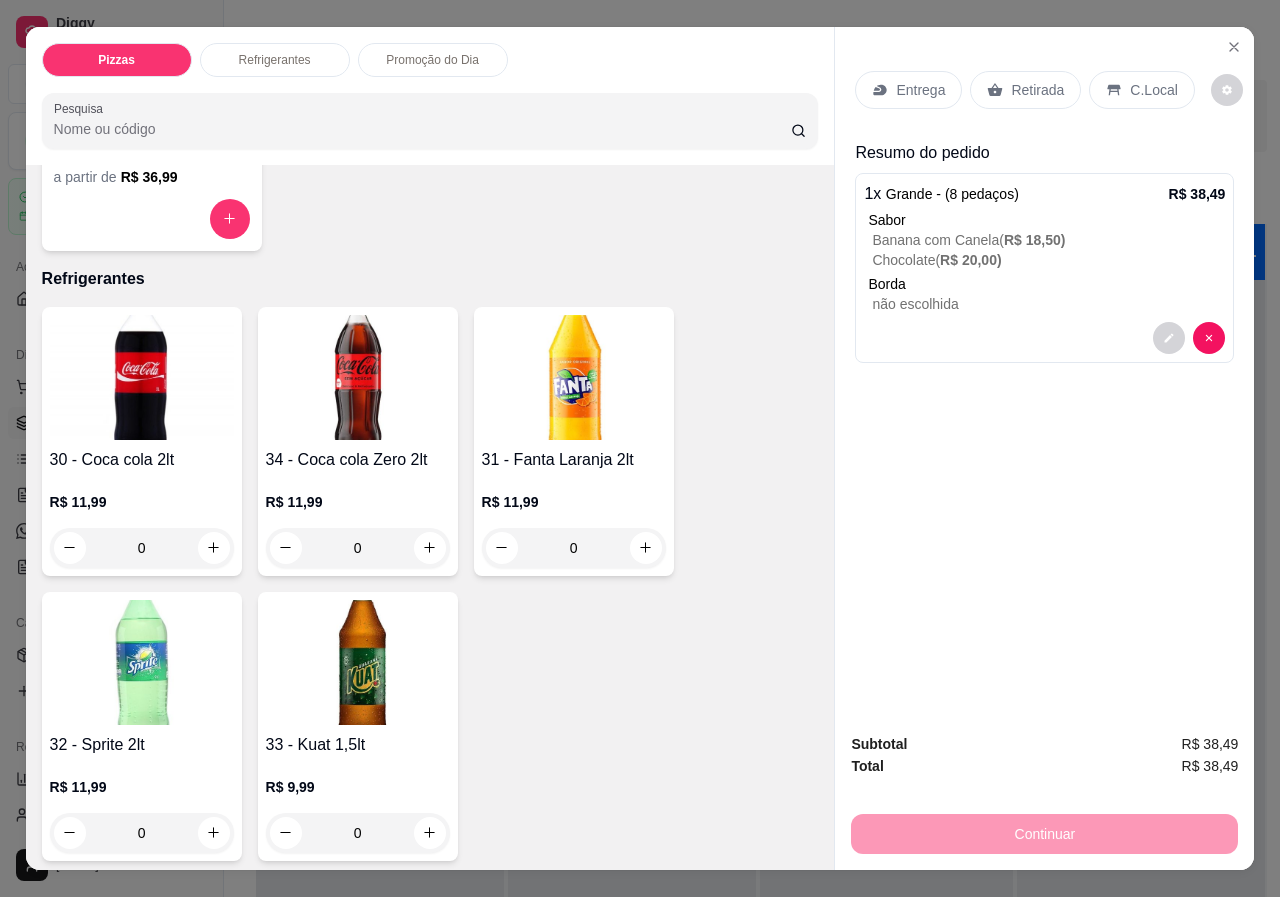 scroll, scrollTop: 300, scrollLeft: 0, axis: vertical 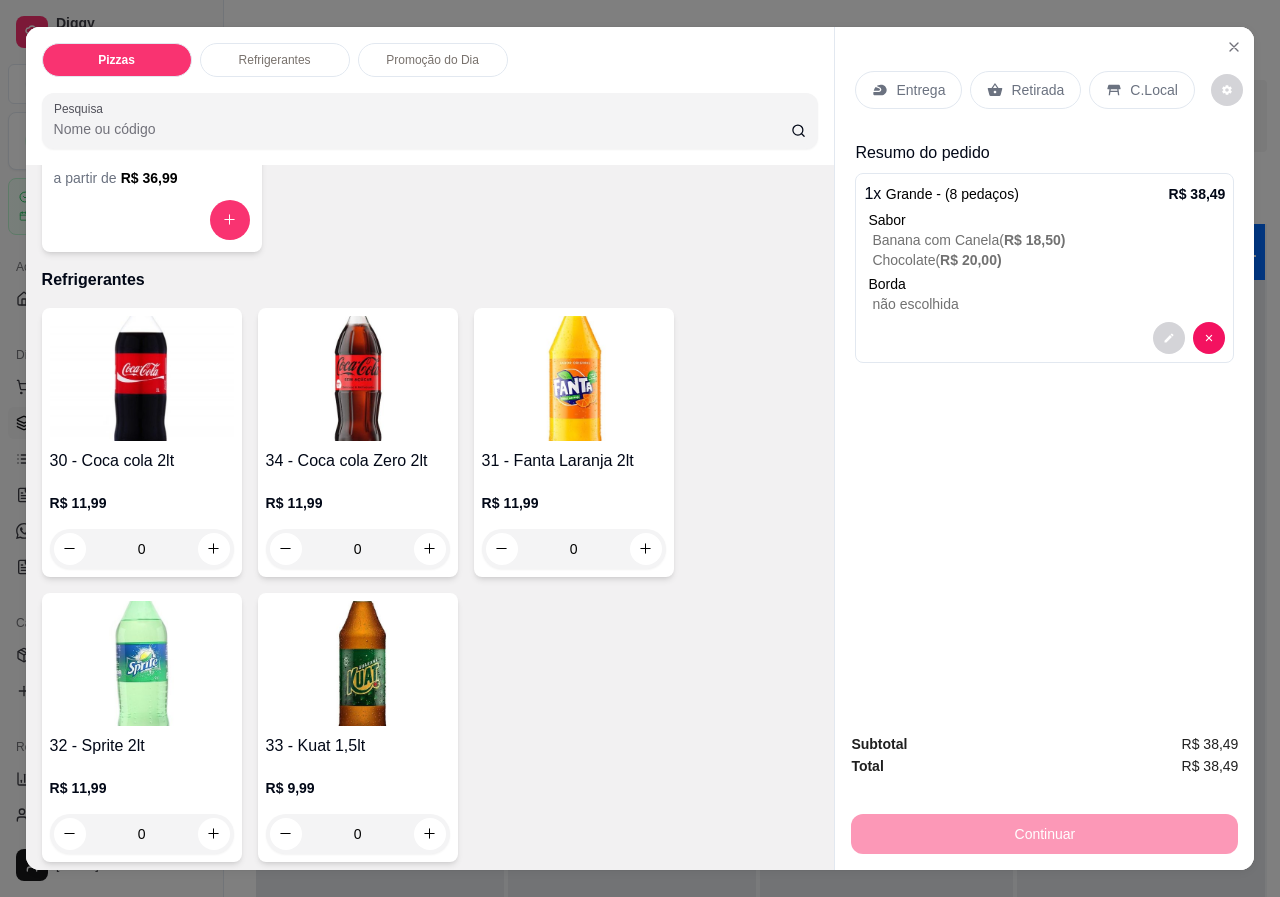 click at bounding box center [142, 378] 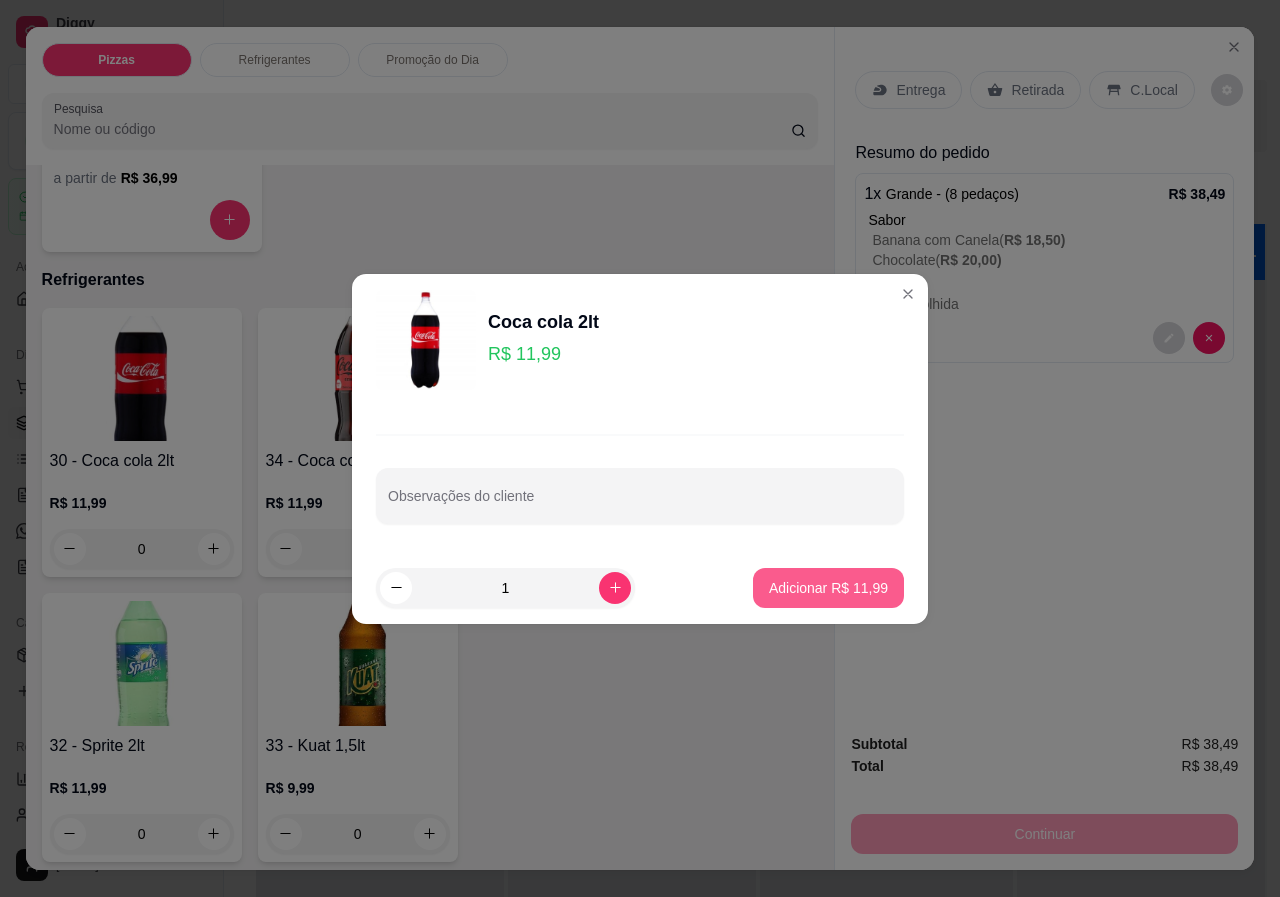 click on "Adicionar R$ 11,99" at bounding box center (828, 588) 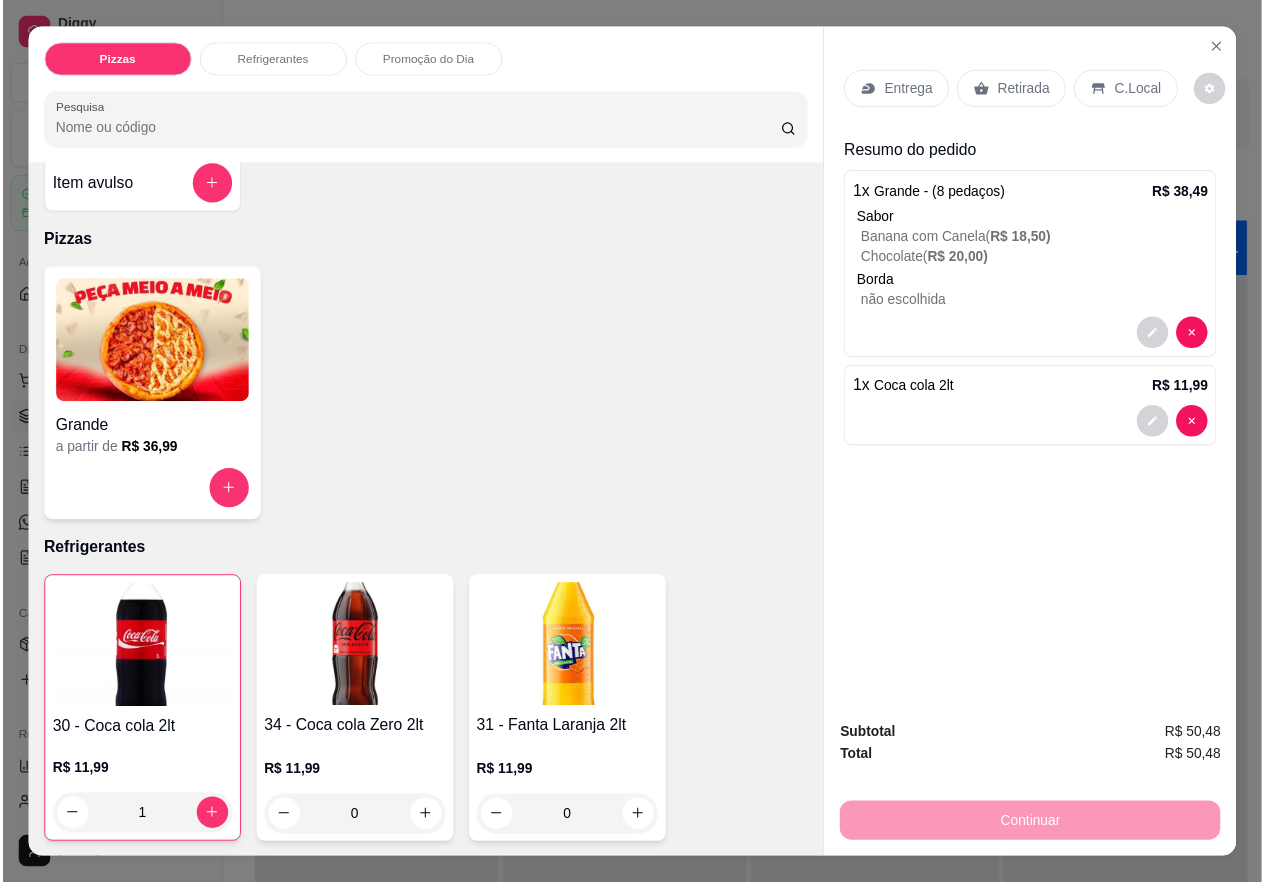 scroll, scrollTop: 0, scrollLeft: 0, axis: both 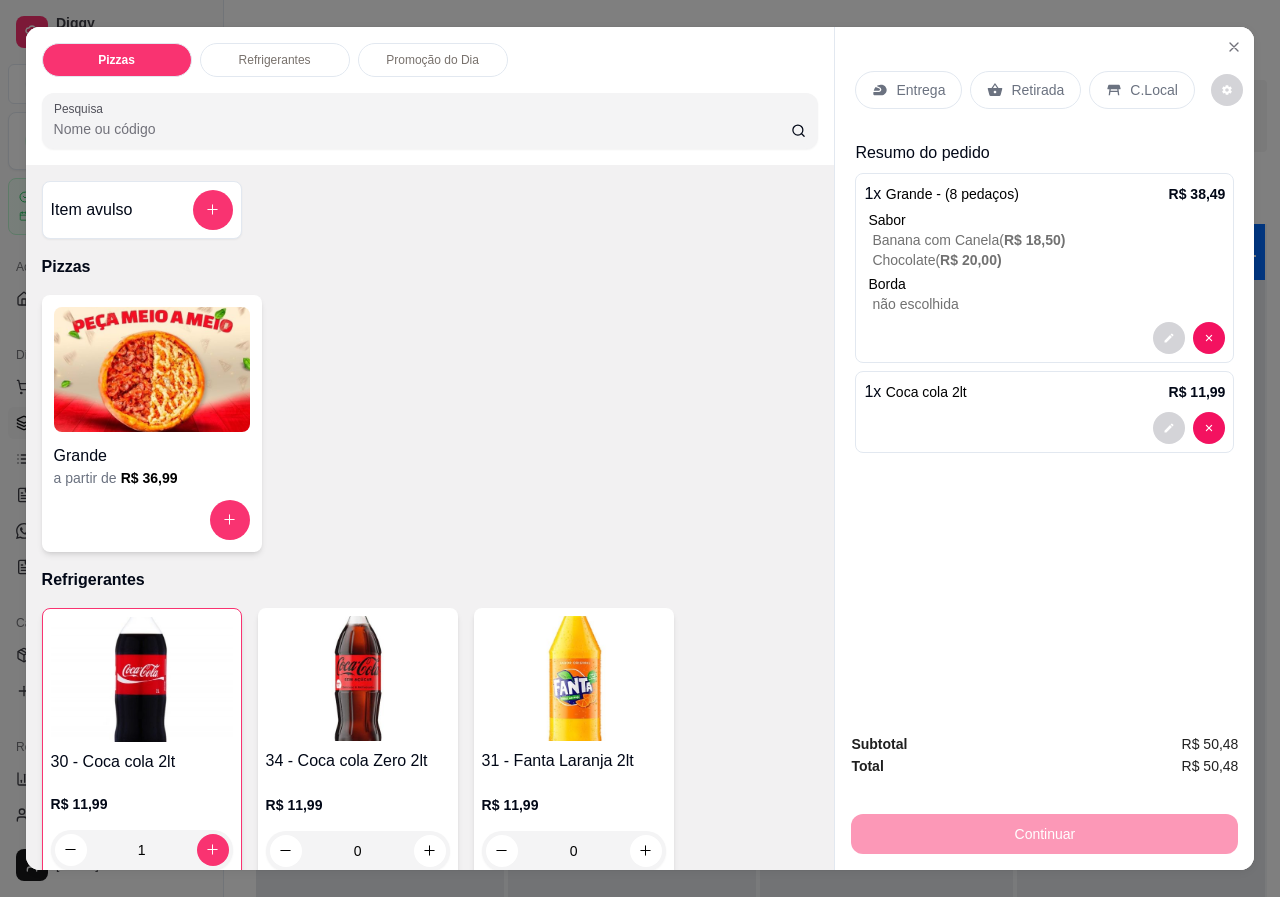 click at bounding box center [152, 369] 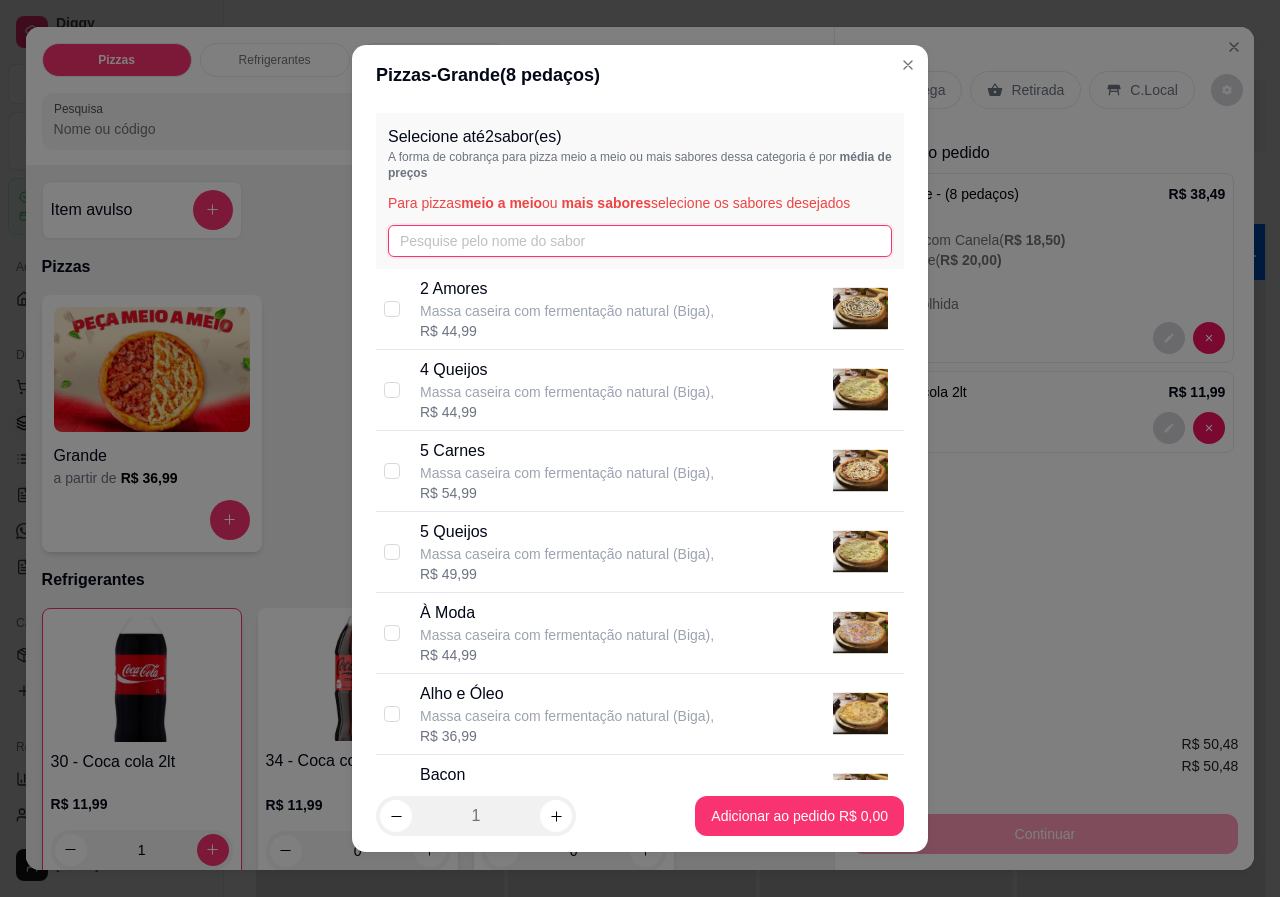 click at bounding box center (640, 241) 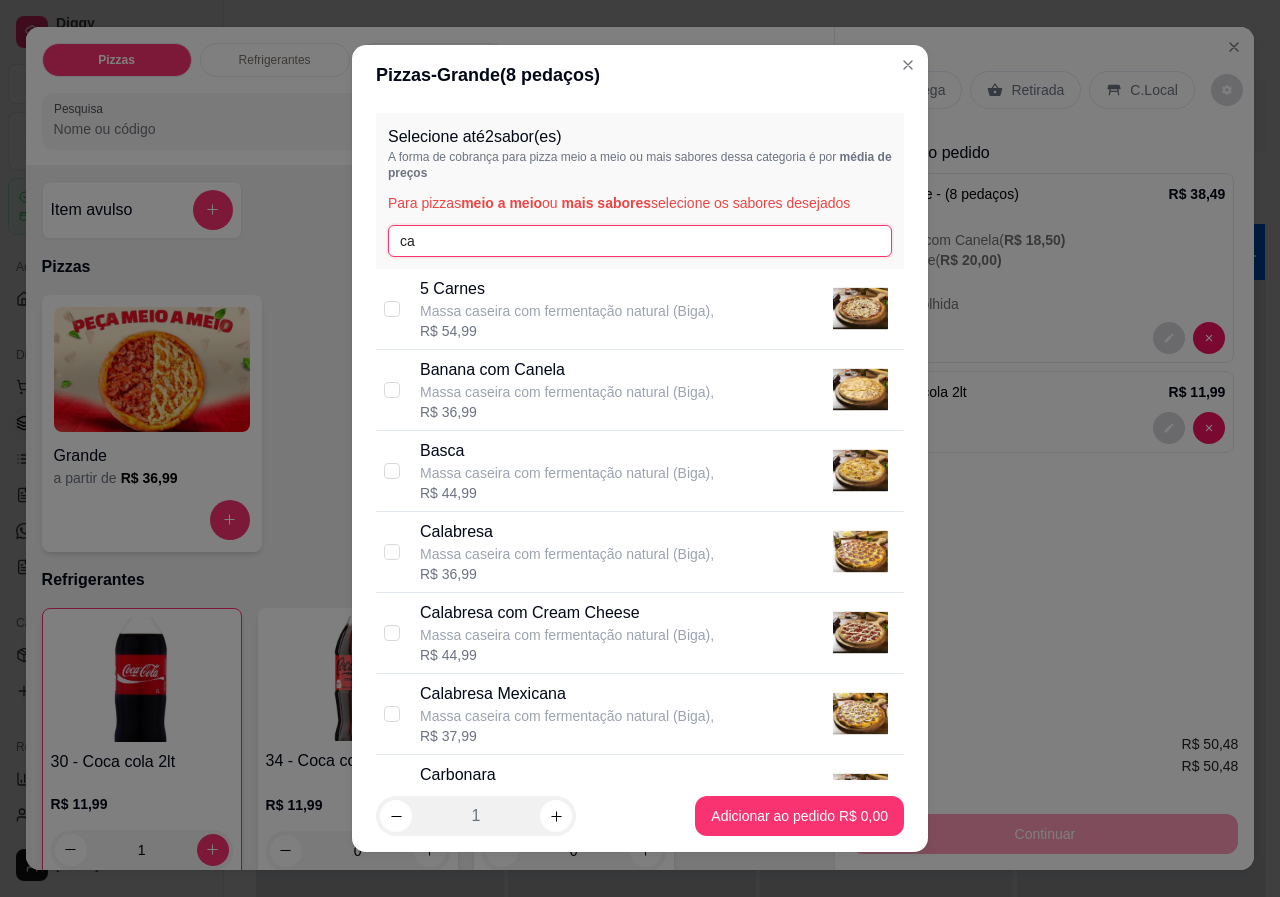 type on "ca" 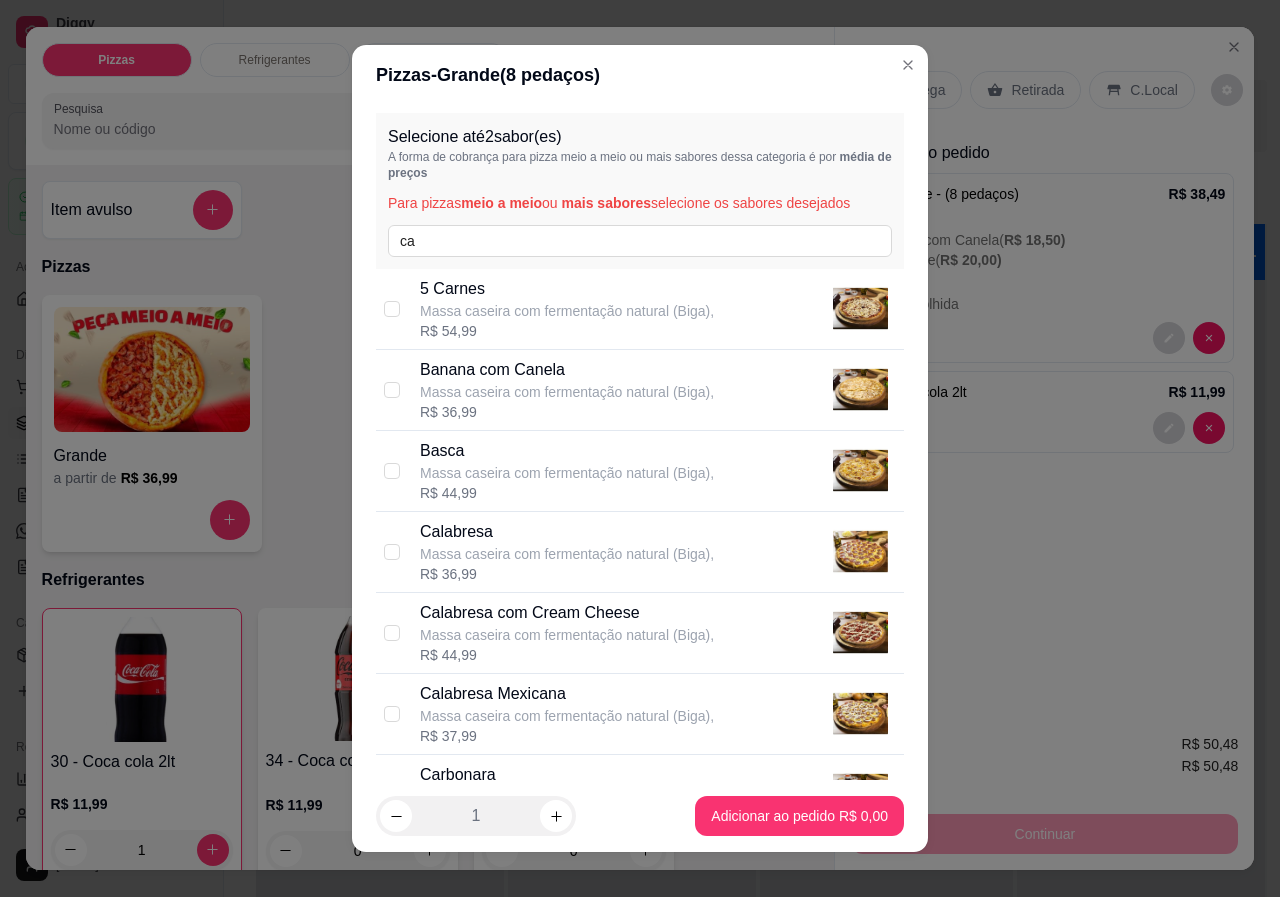 click on "Calabresa" at bounding box center [567, 532] 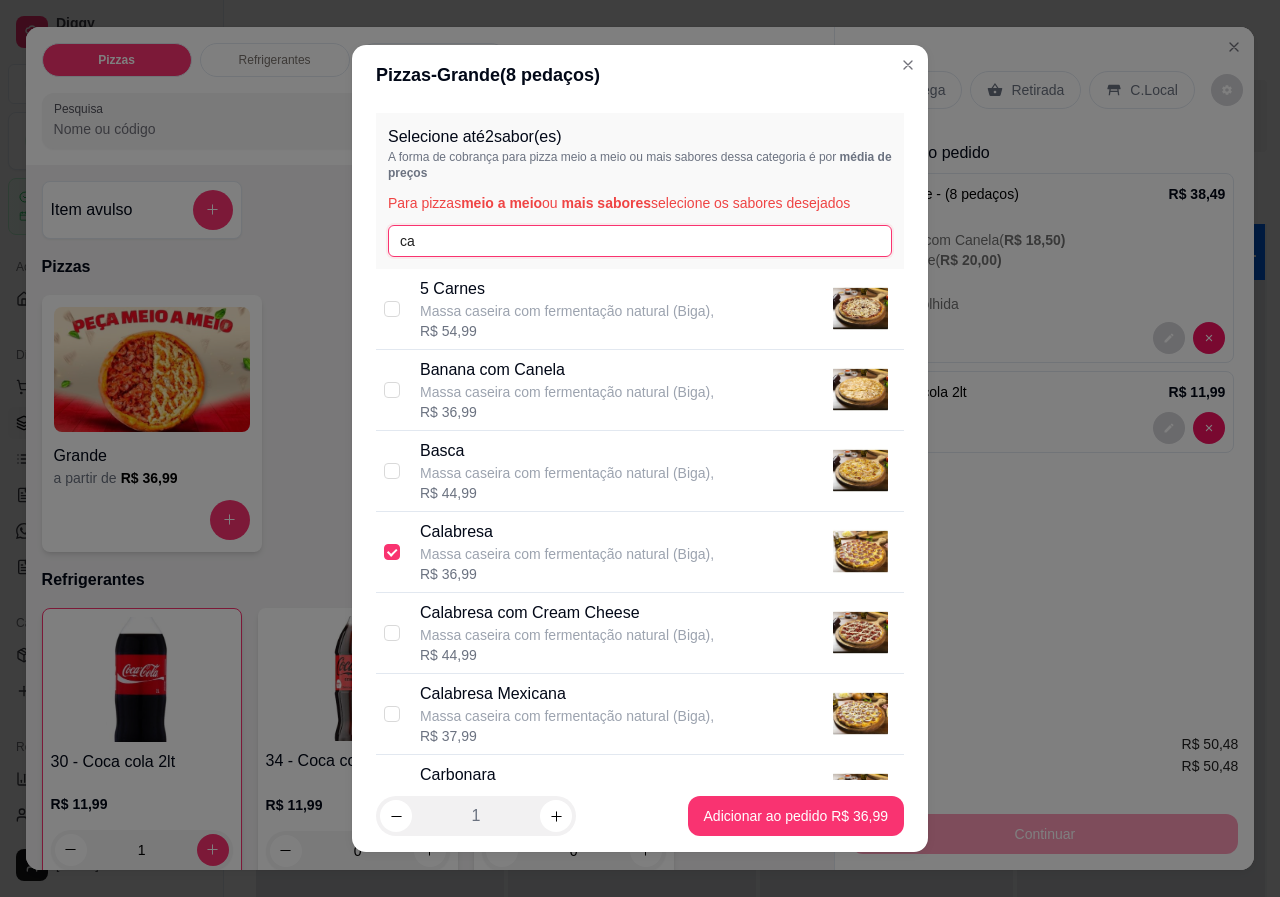 click on "ca" at bounding box center [640, 241] 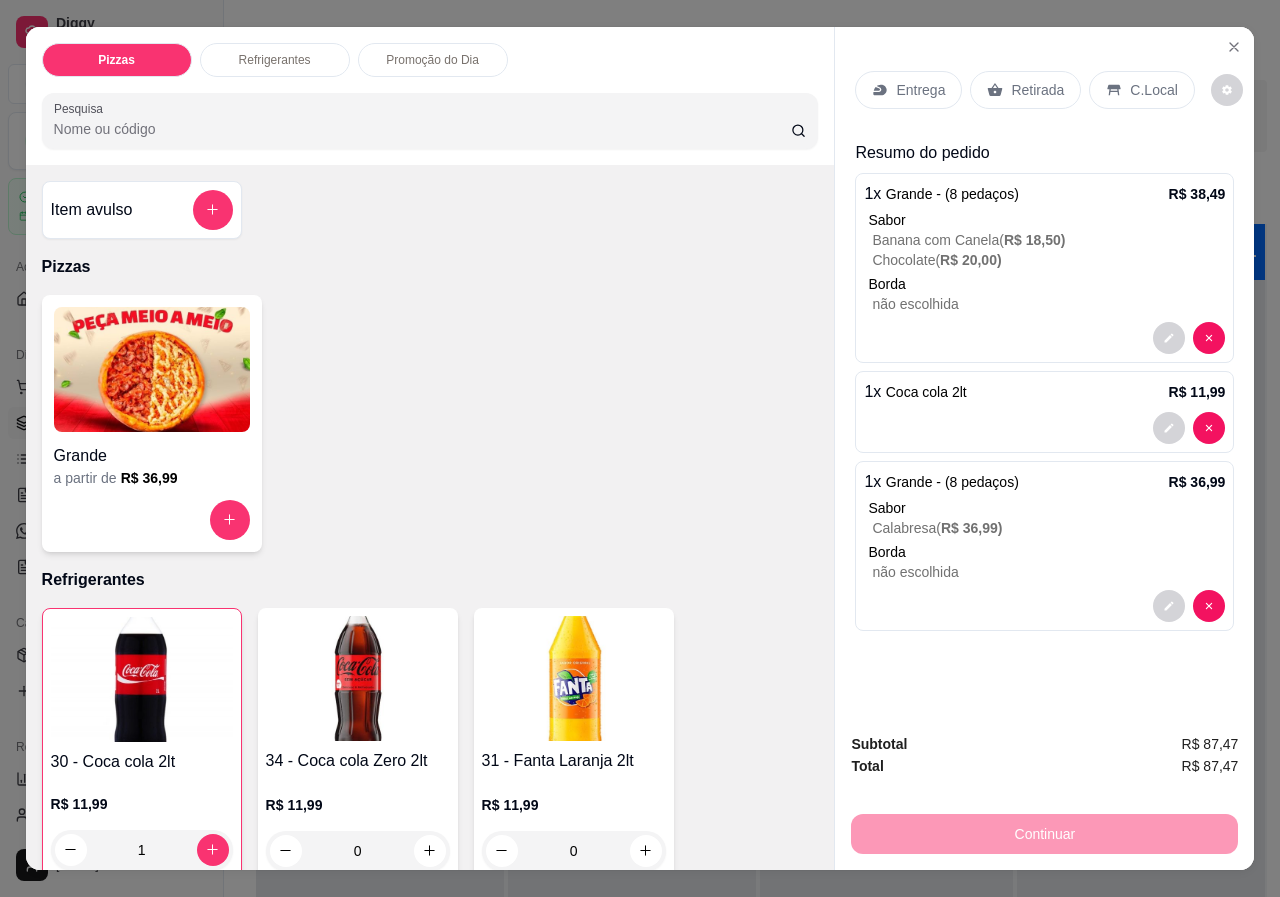 click on "Sabor" at bounding box center [1046, 508] 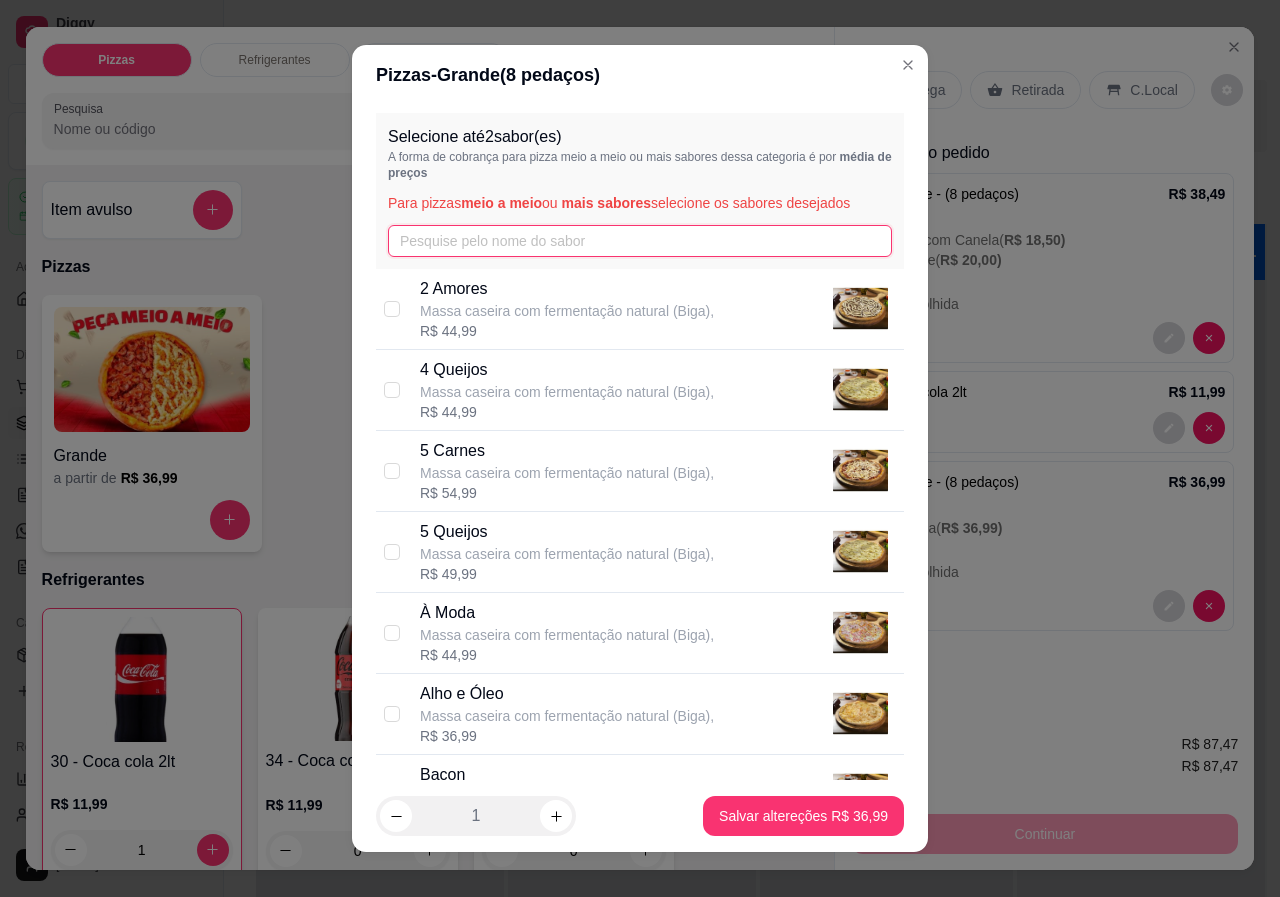 click at bounding box center [640, 241] 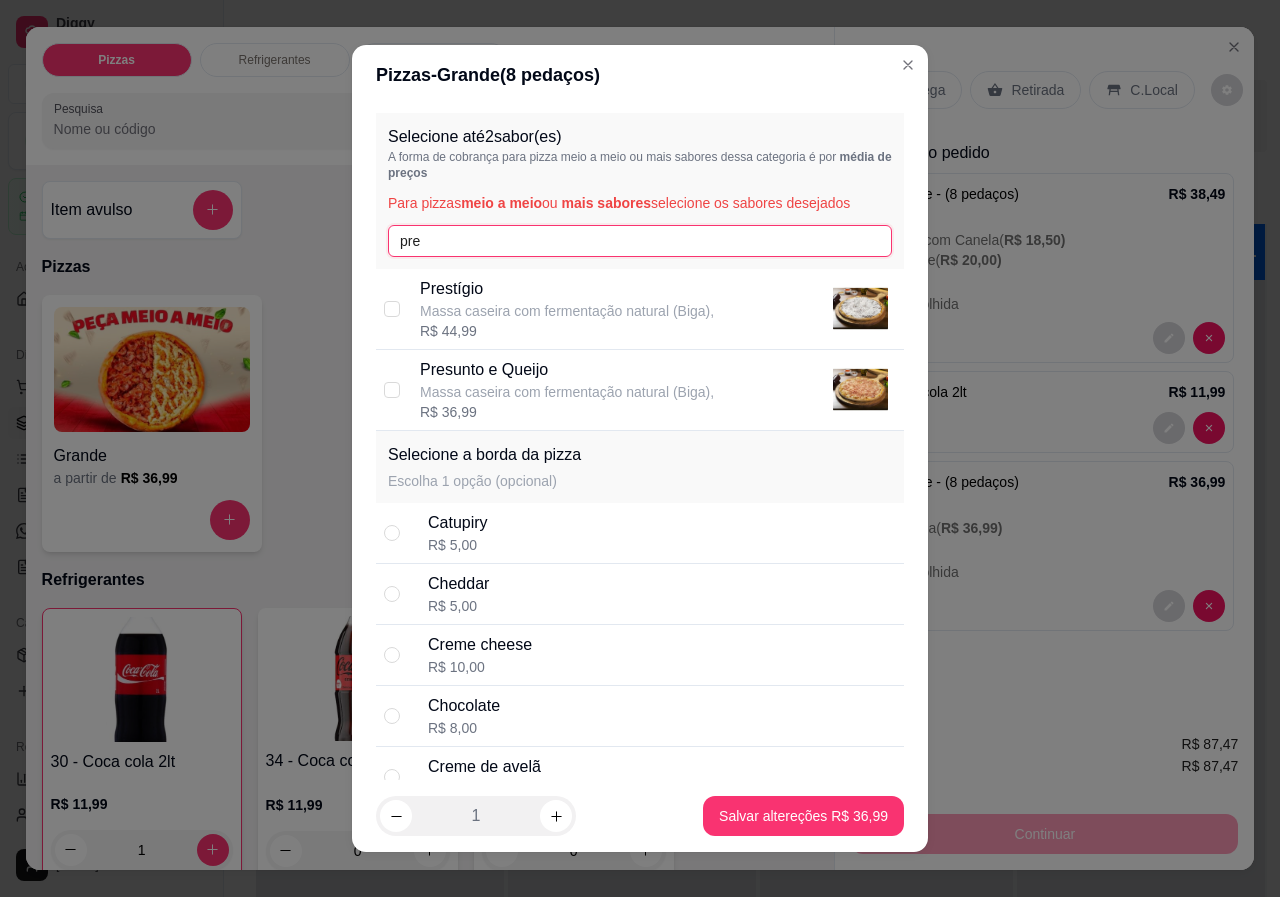 type on "pre" 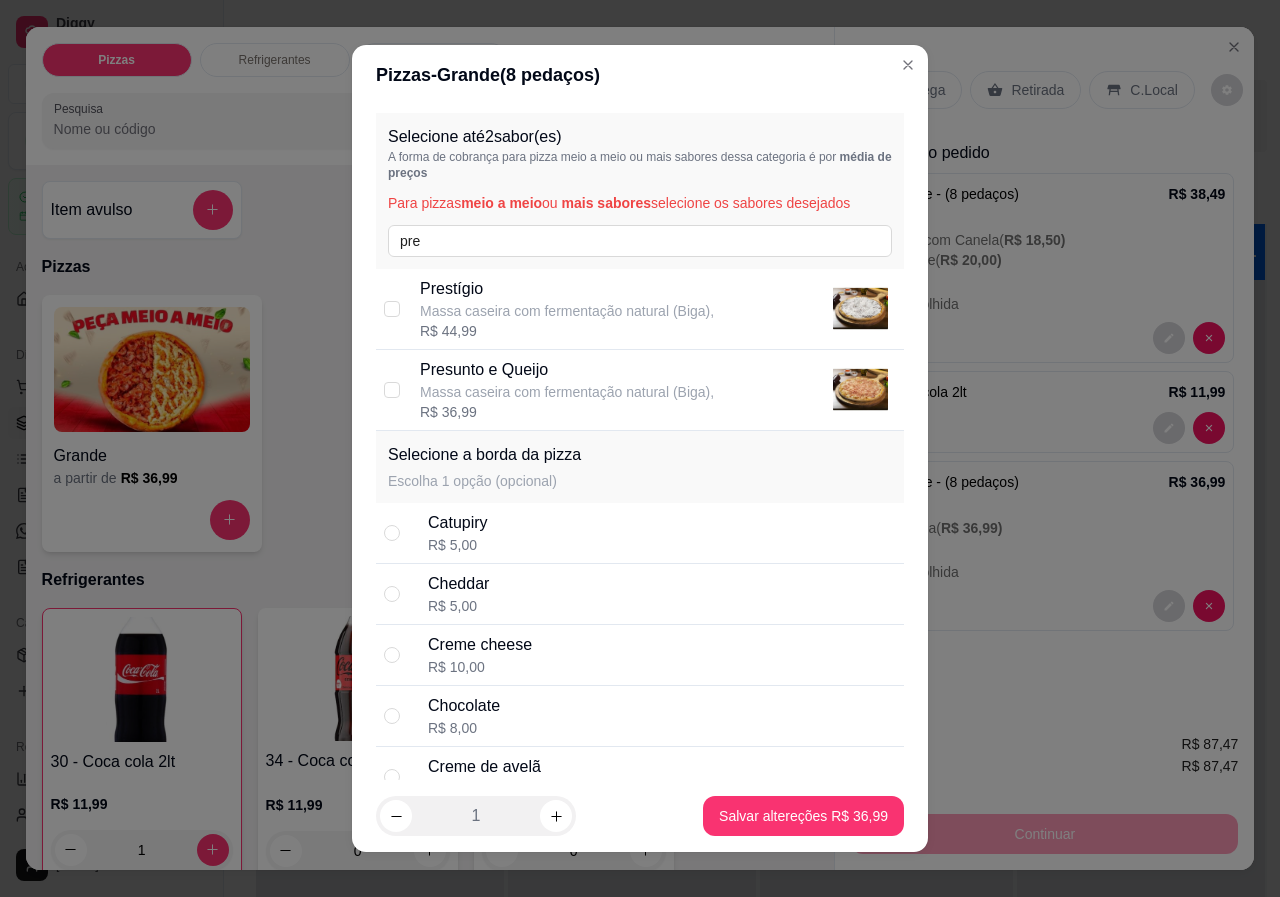click on "Massa caseira com fermentação natural (Biga)," at bounding box center (567, 311) 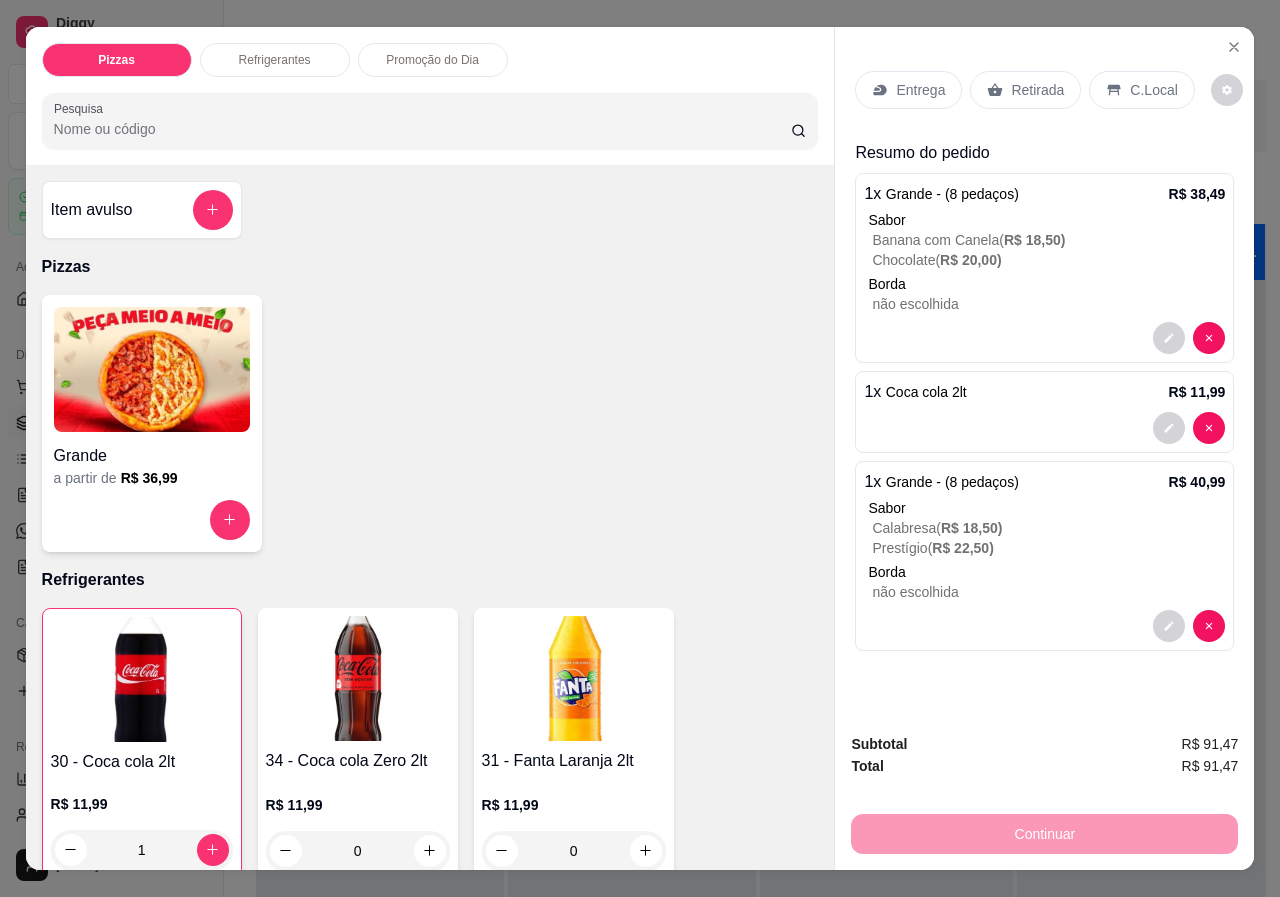 click on "Retirada" at bounding box center [1037, 90] 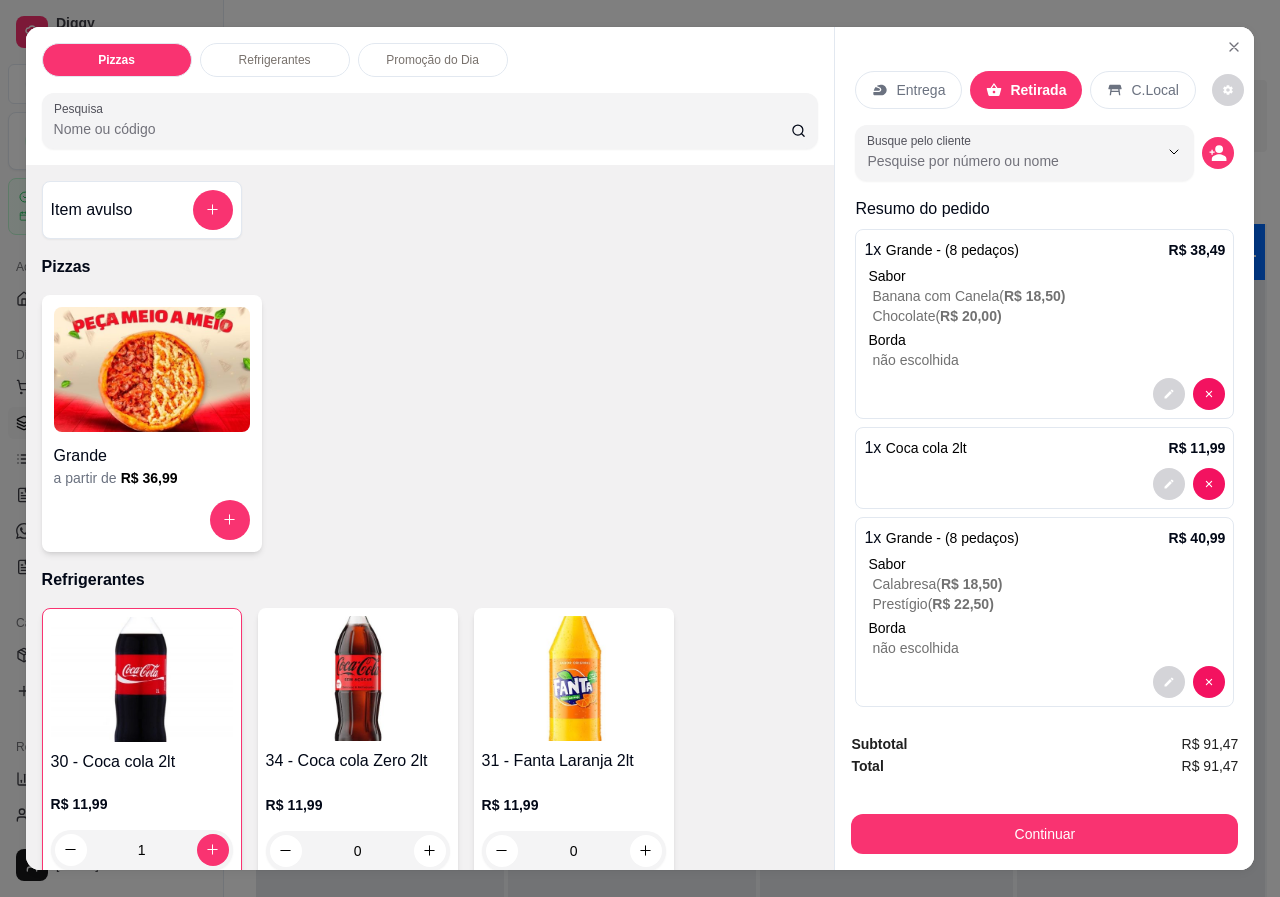 click on "Continuar" at bounding box center [1044, 834] 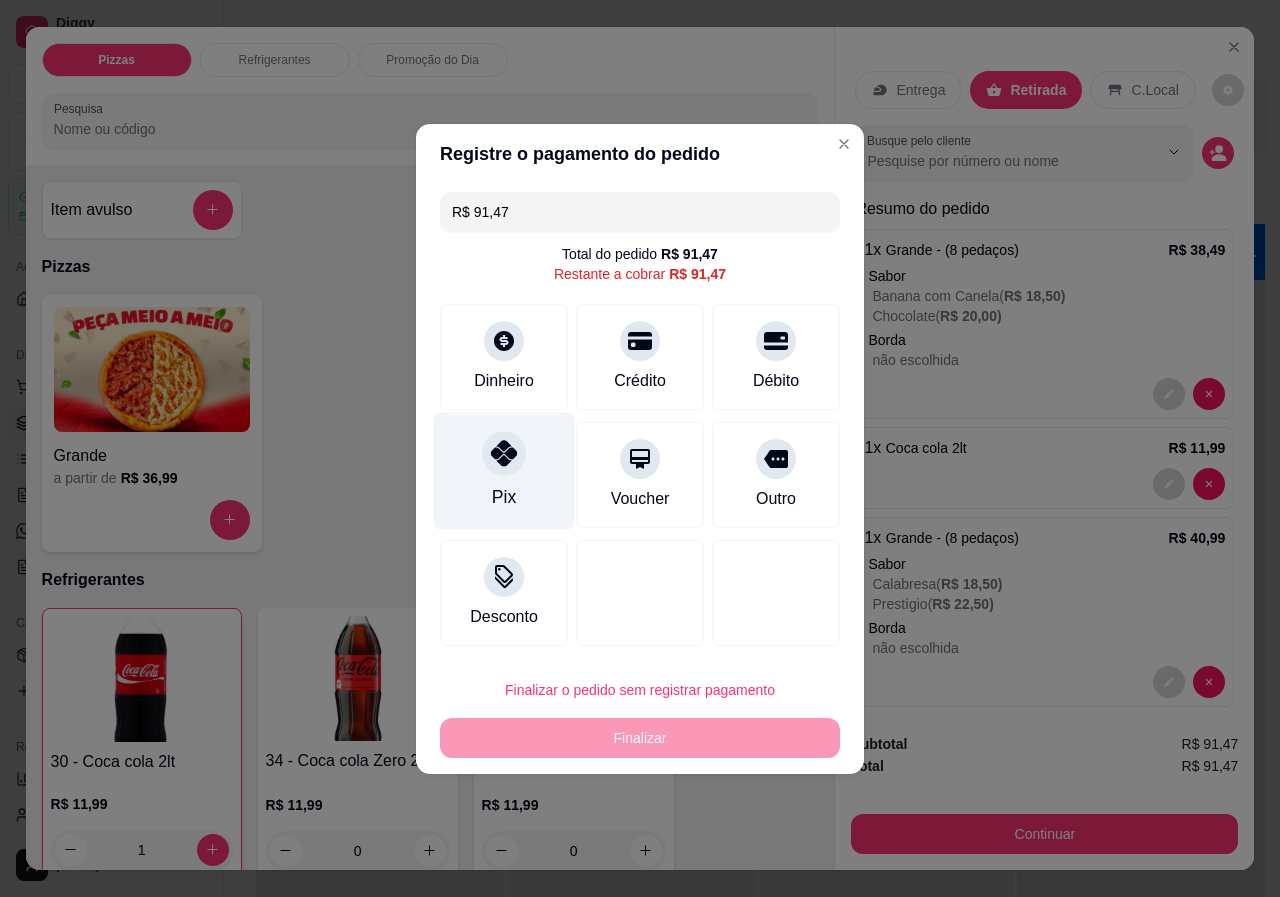 click on "Pix" at bounding box center (504, 470) 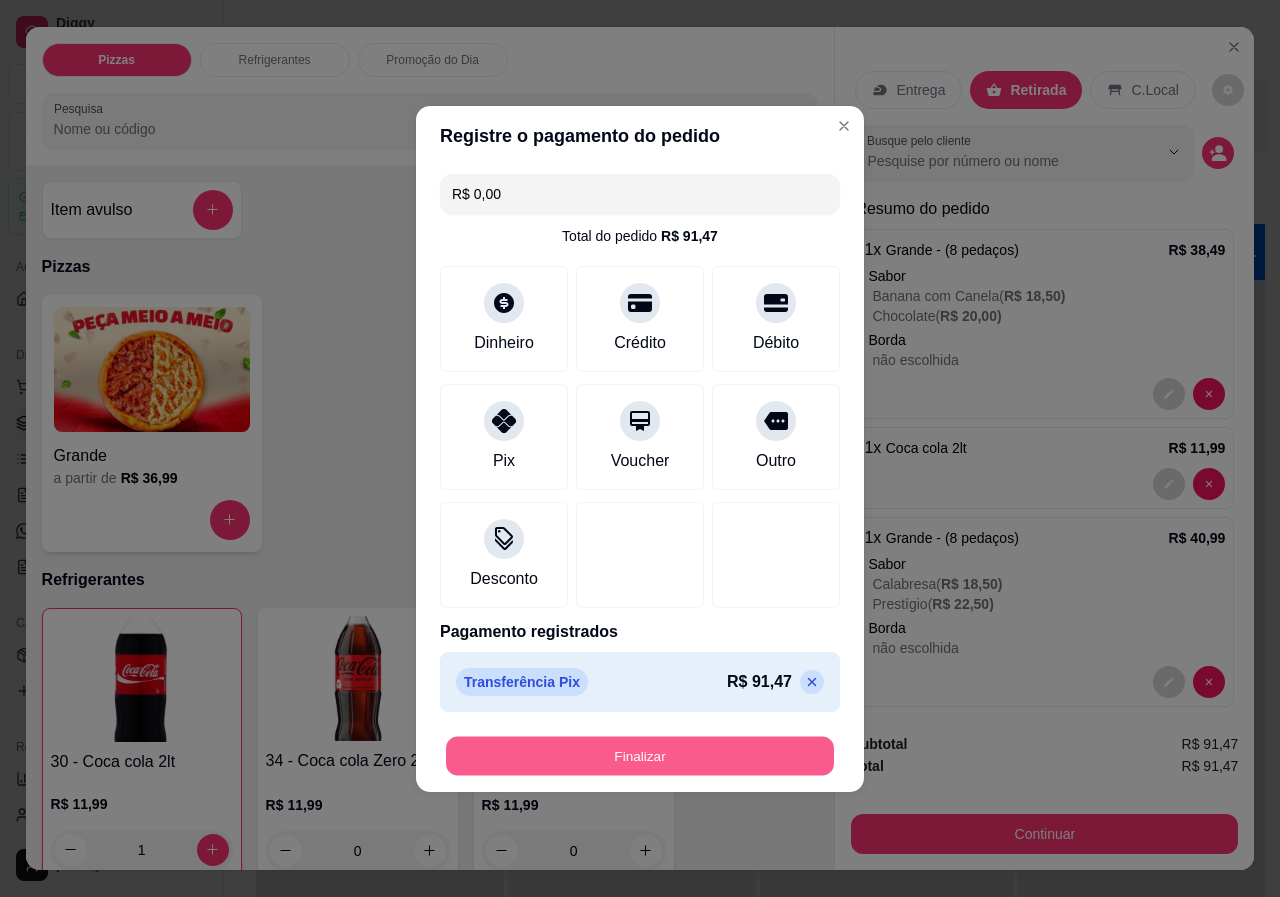 click on "Finalizar" at bounding box center [640, 755] 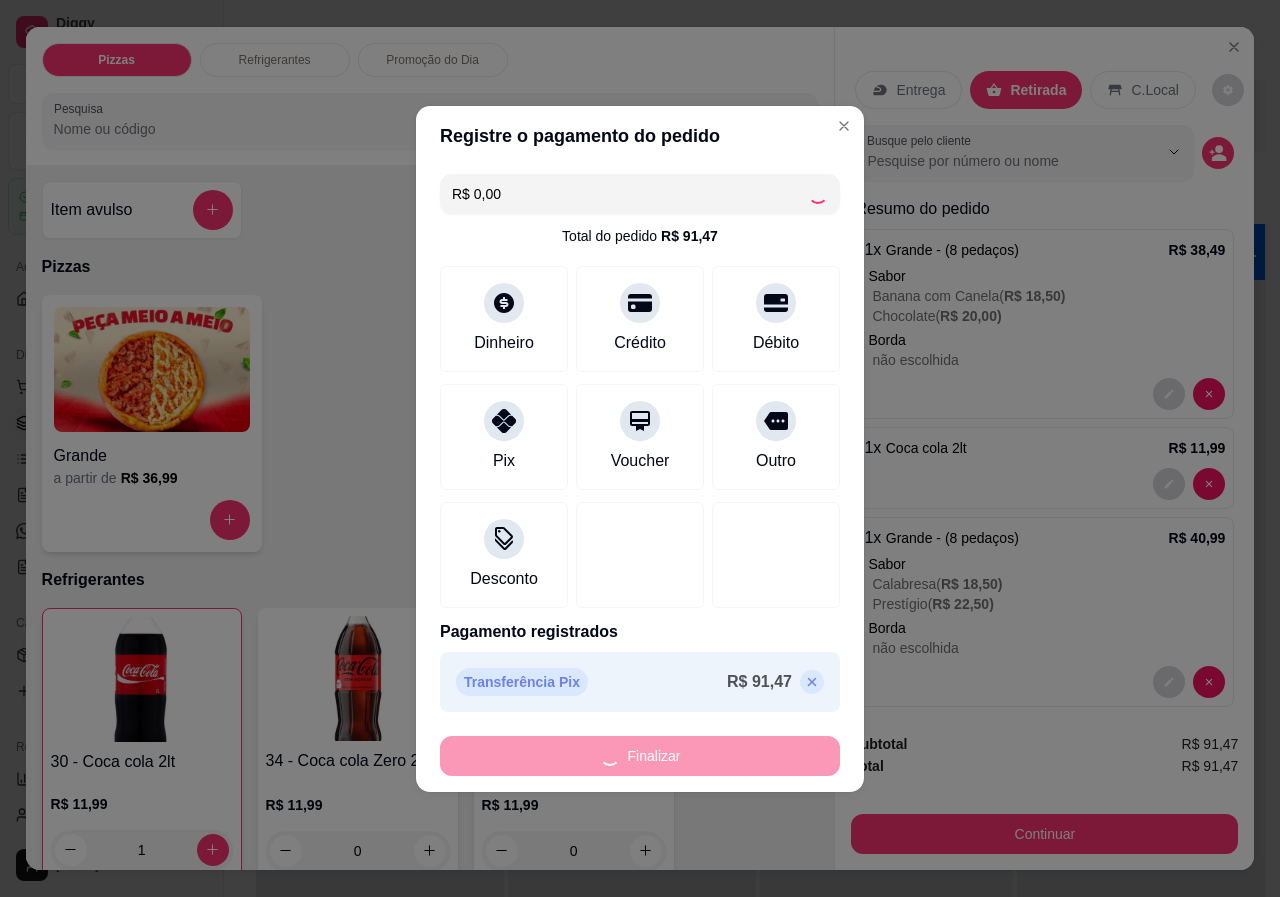 type on "0" 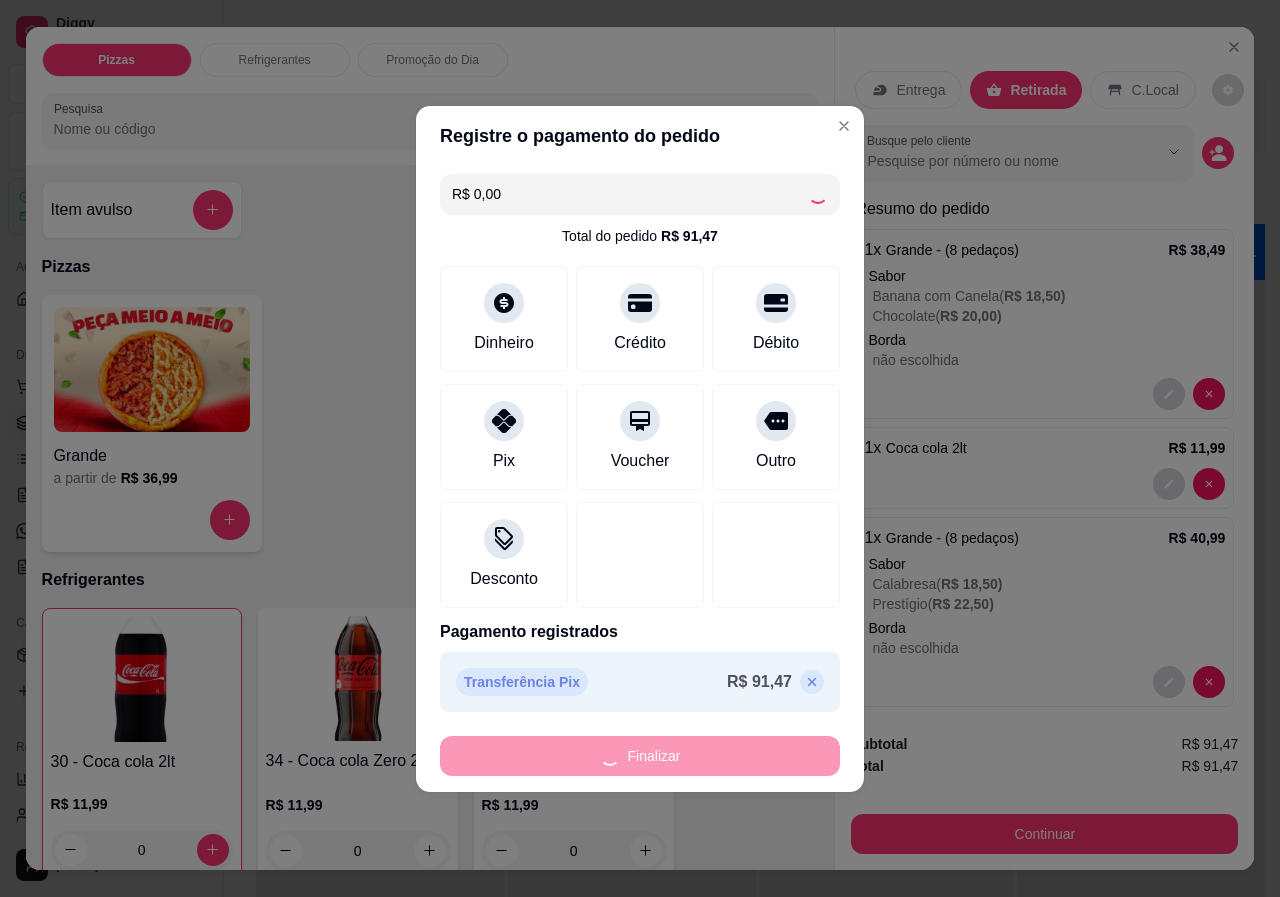 type on "-R$ 91,47" 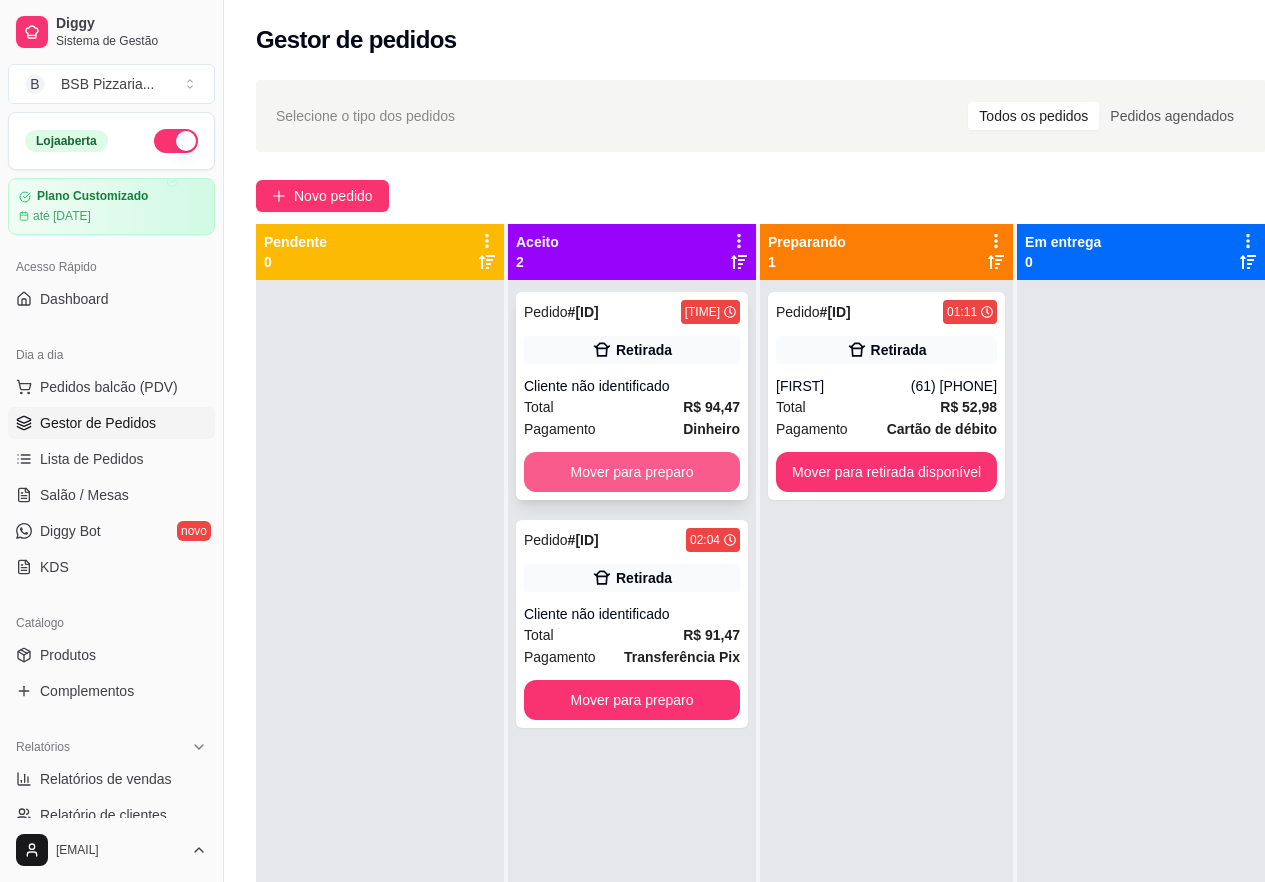 click on "Mover para preparo" at bounding box center [632, 472] 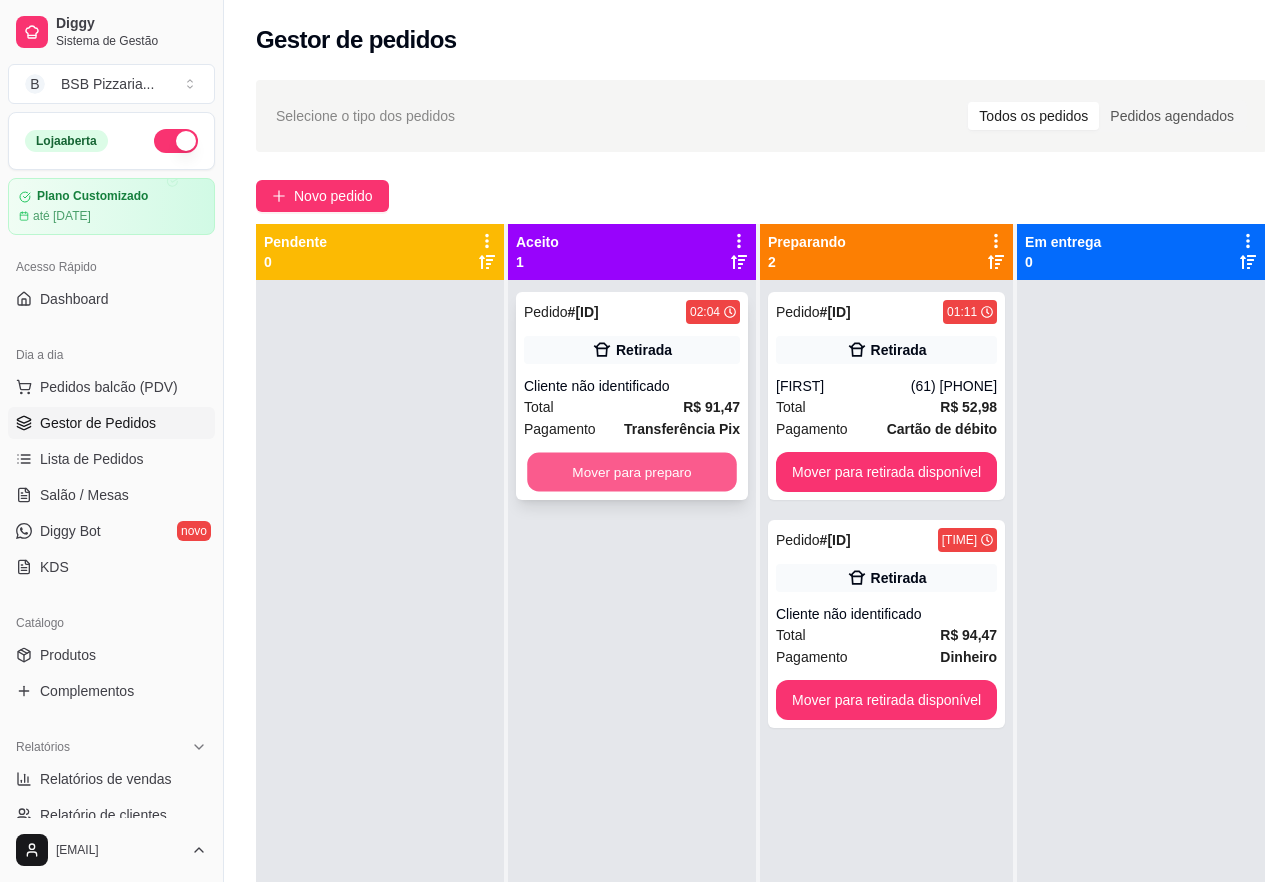 click on "Mover para preparo" at bounding box center (632, 472) 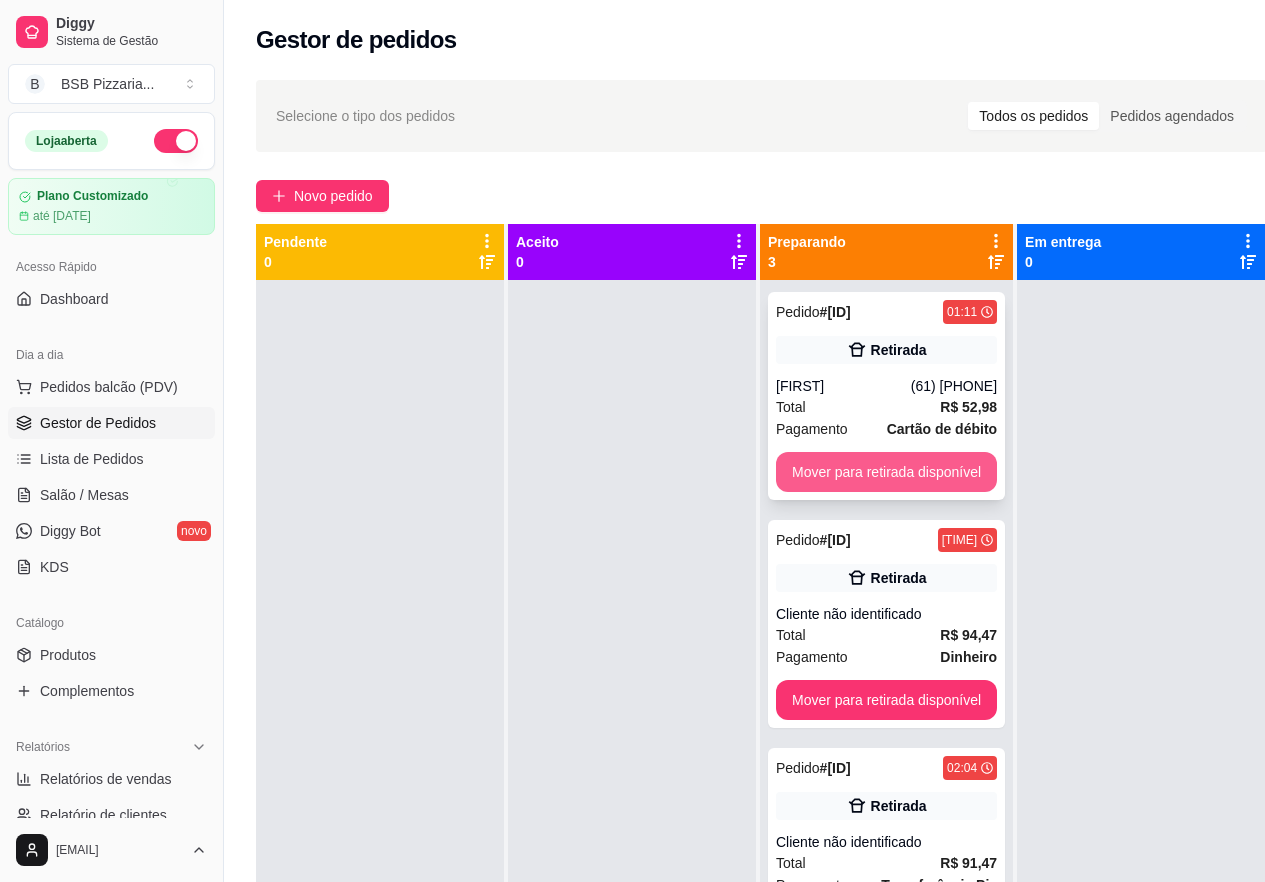 click on "Mover para retirada disponível" at bounding box center [886, 472] 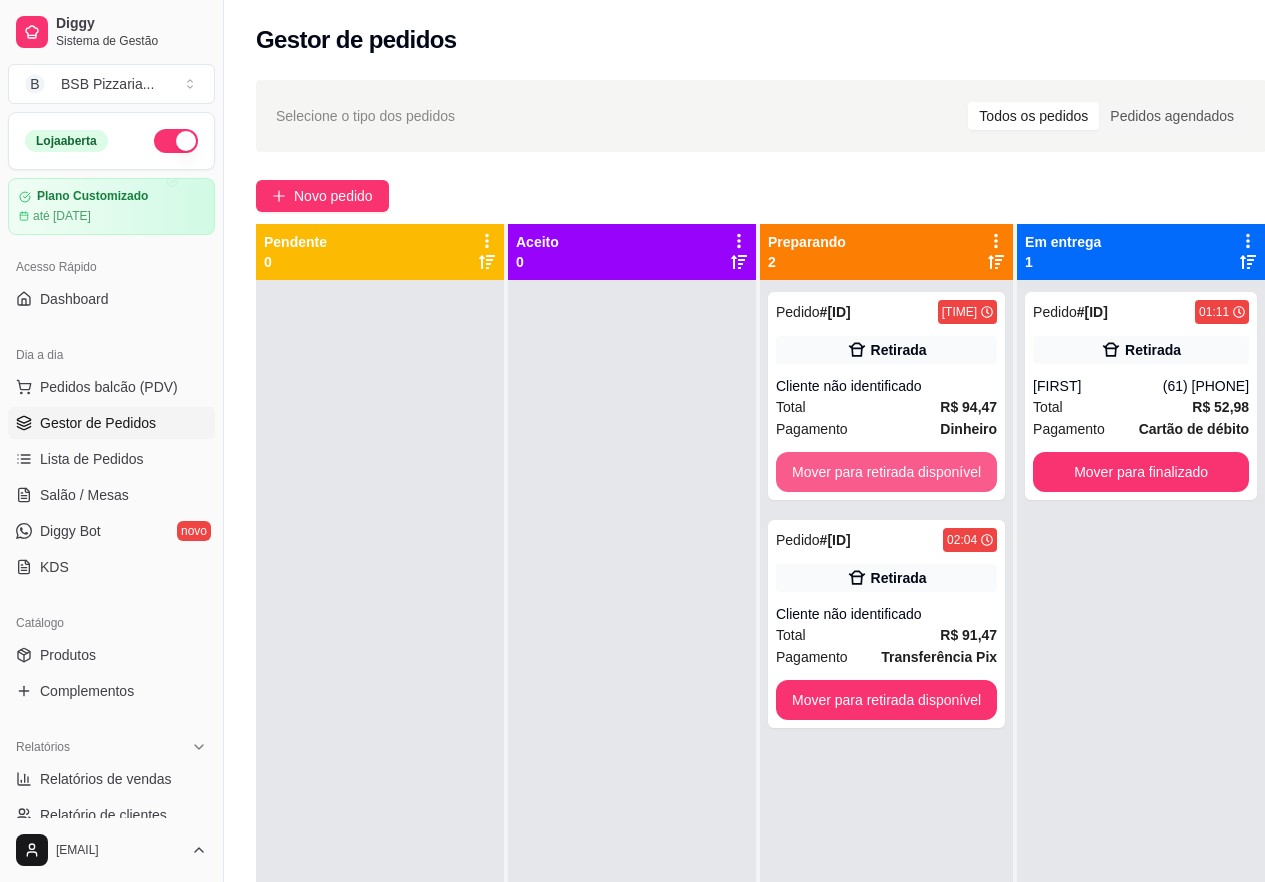 click on "Mover para retirada disponível" at bounding box center (886, 472) 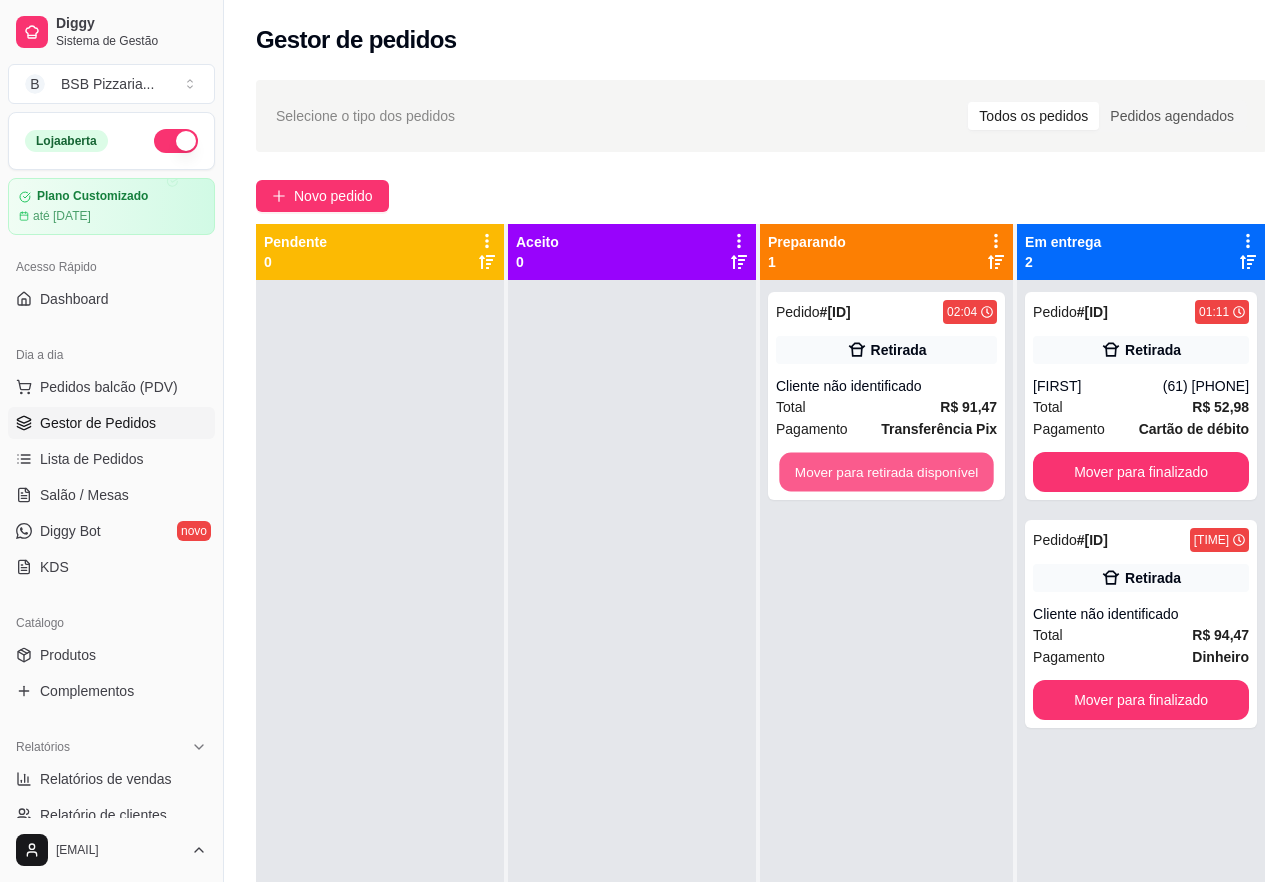 click on "Mover para retirada disponível" at bounding box center [886, 472] 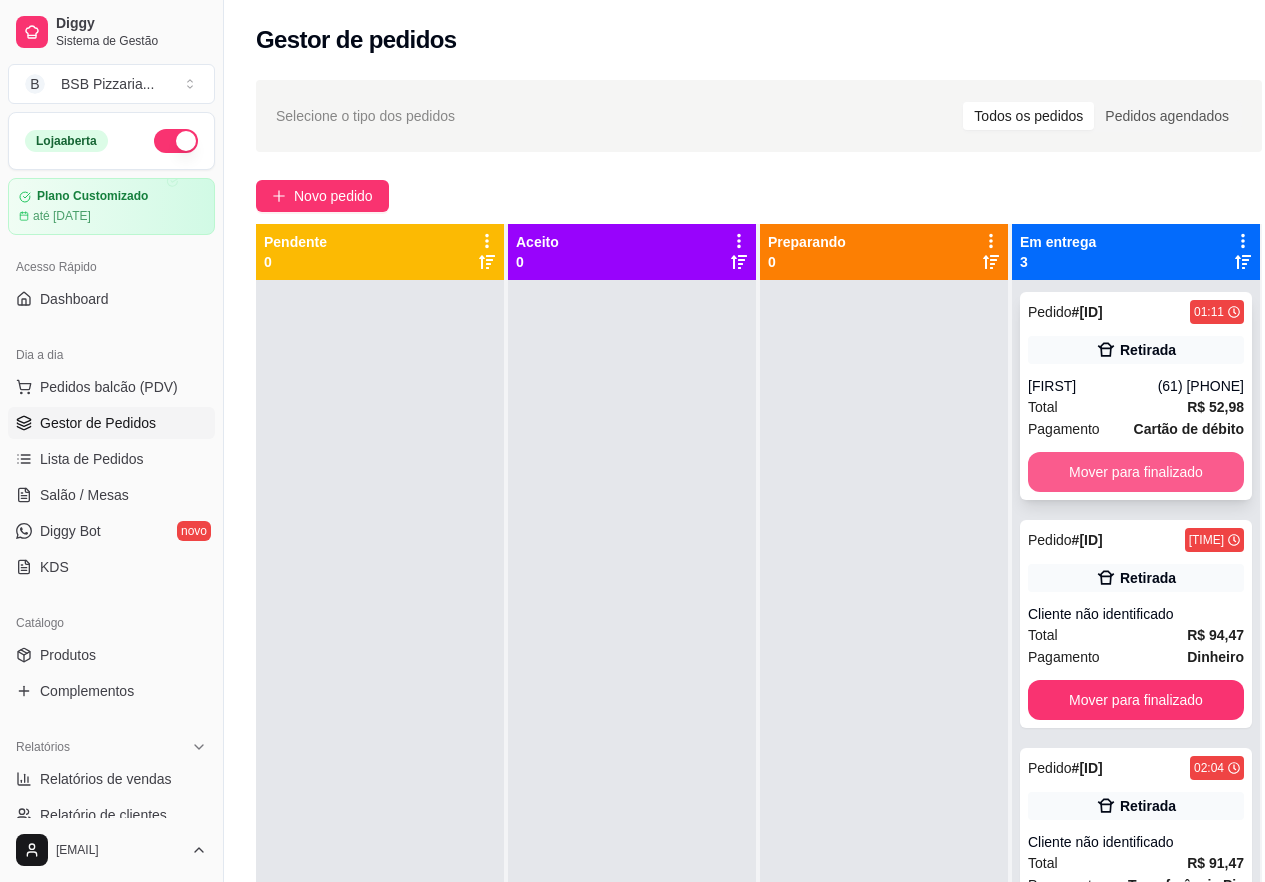 click on "Mover para finalizado" at bounding box center [1136, 472] 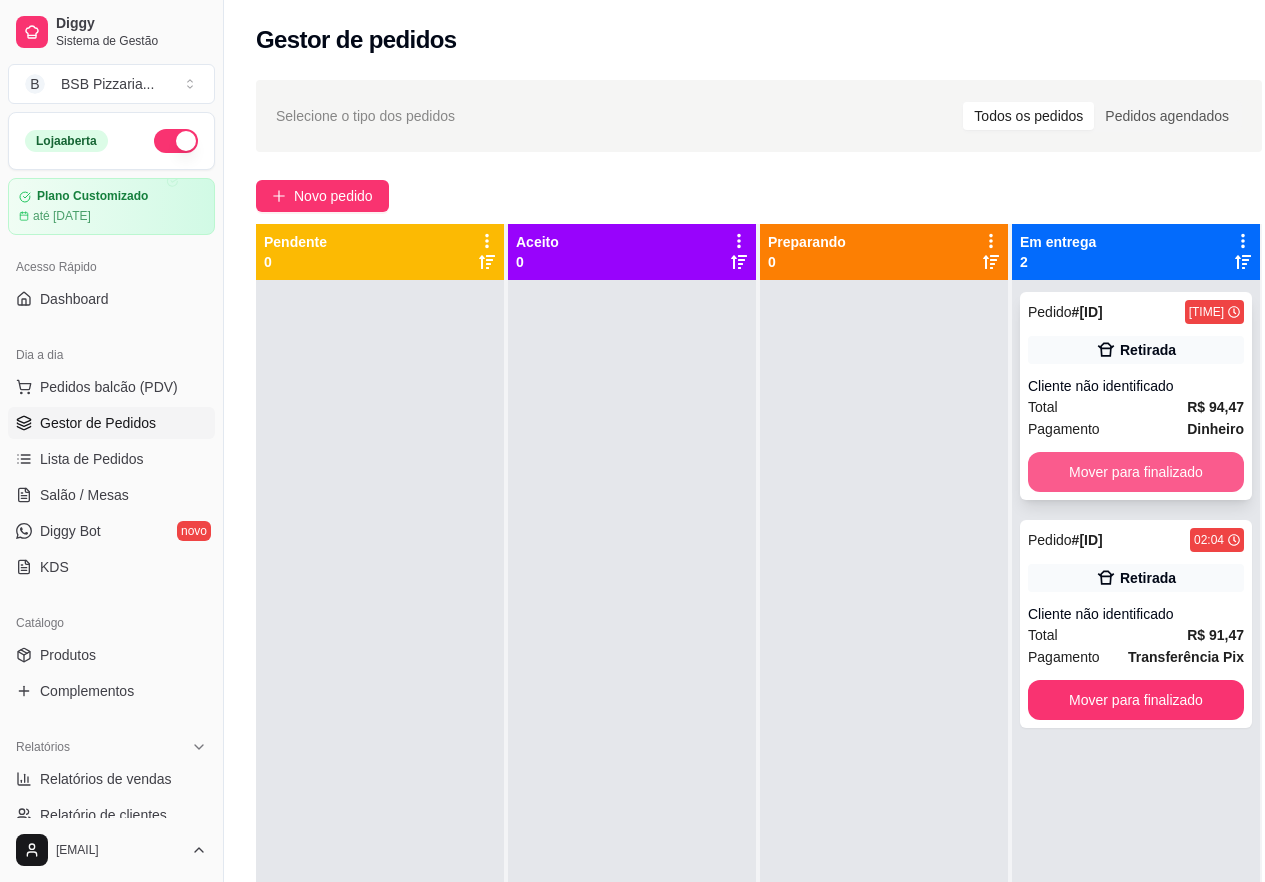click on "Mover para finalizado" at bounding box center (1136, 472) 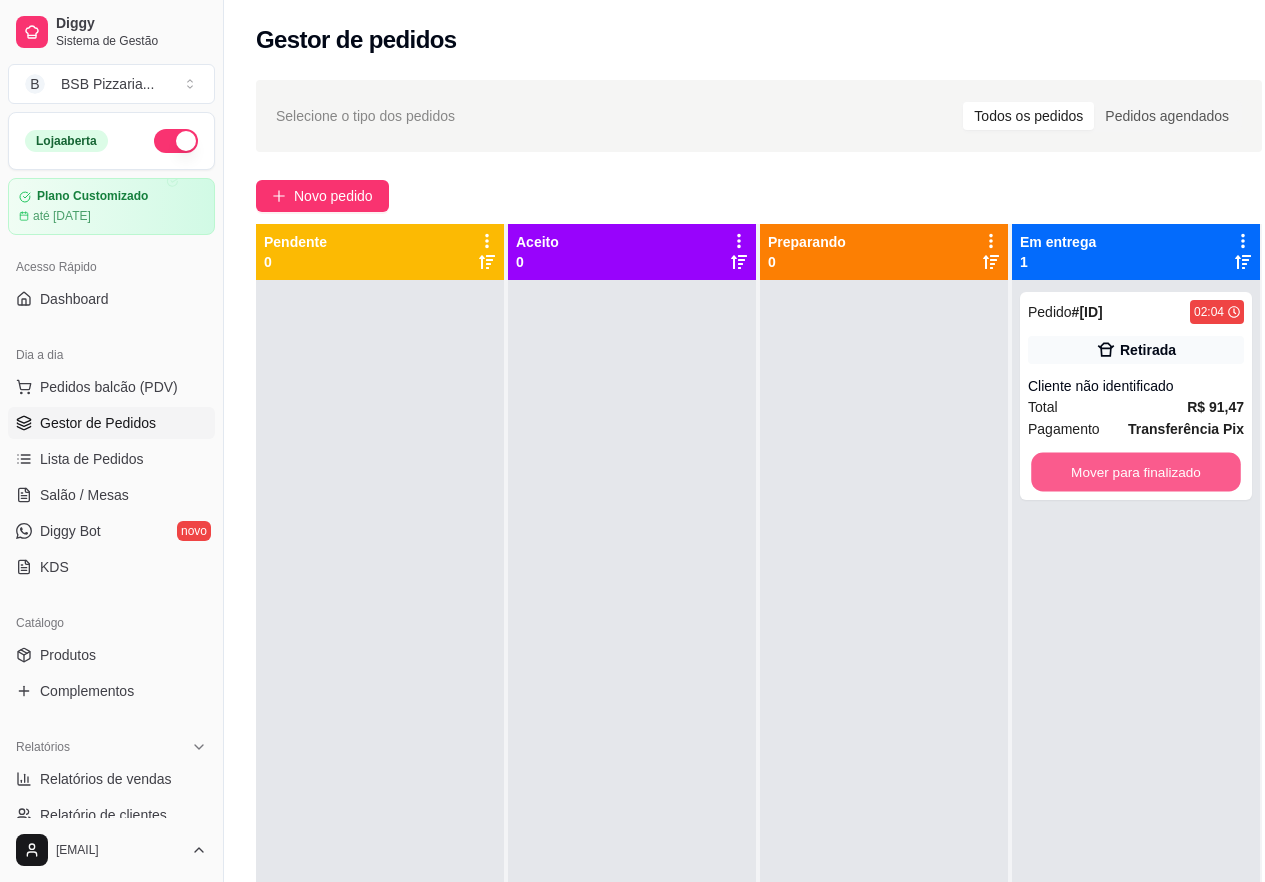 click on "Mover para finalizado" at bounding box center [1136, 472] 